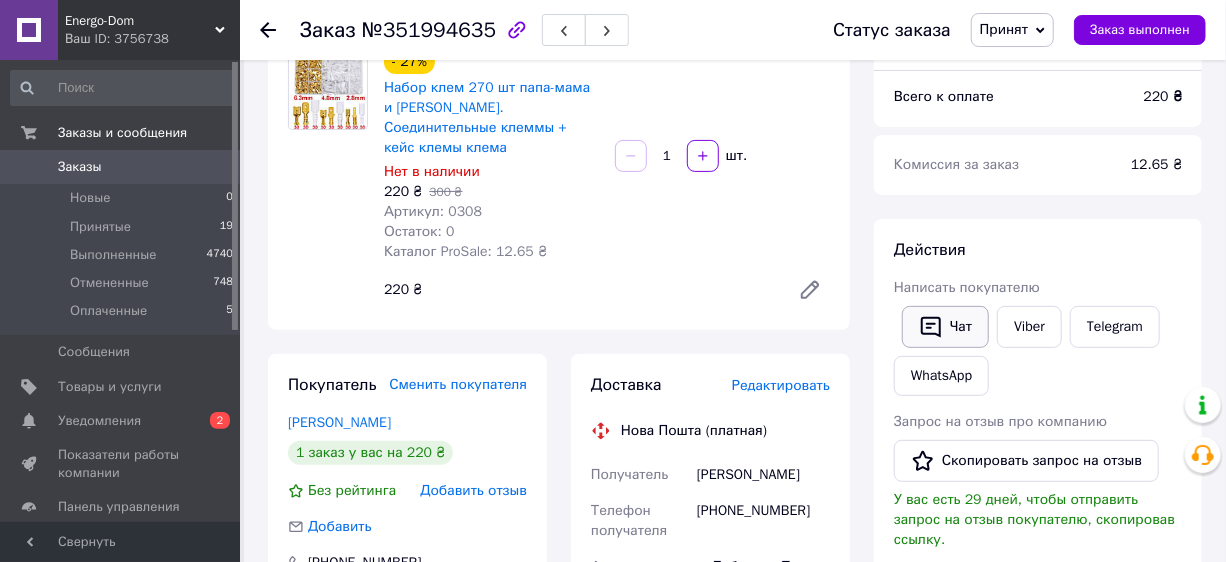 scroll, scrollTop: 181, scrollLeft: 0, axis: vertical 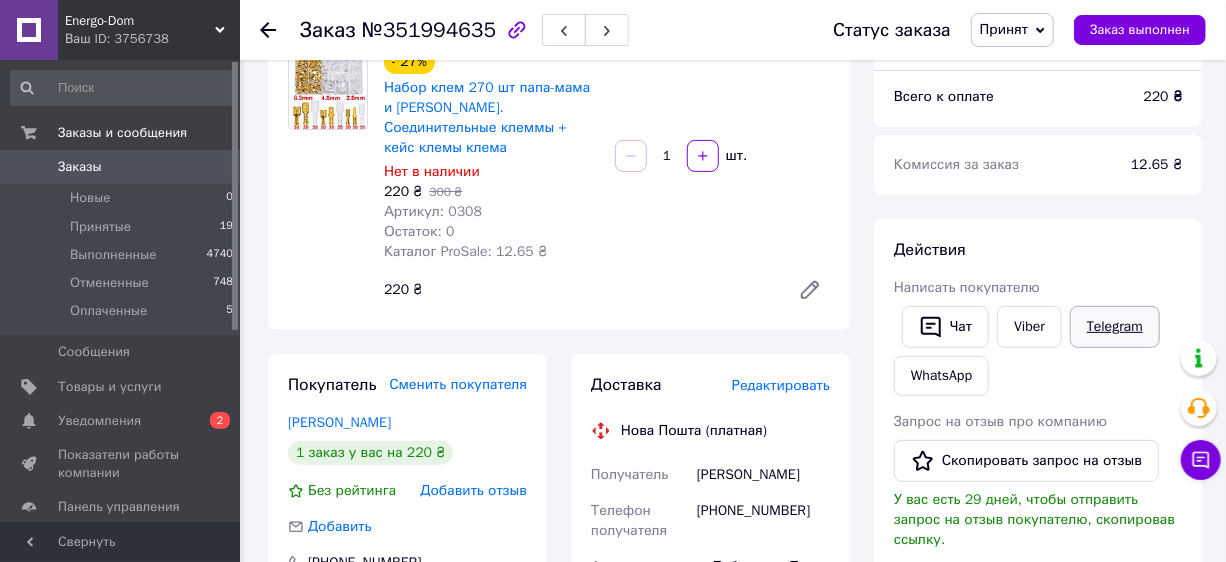 click on "Telegram" at bounding box center [1115, 327] 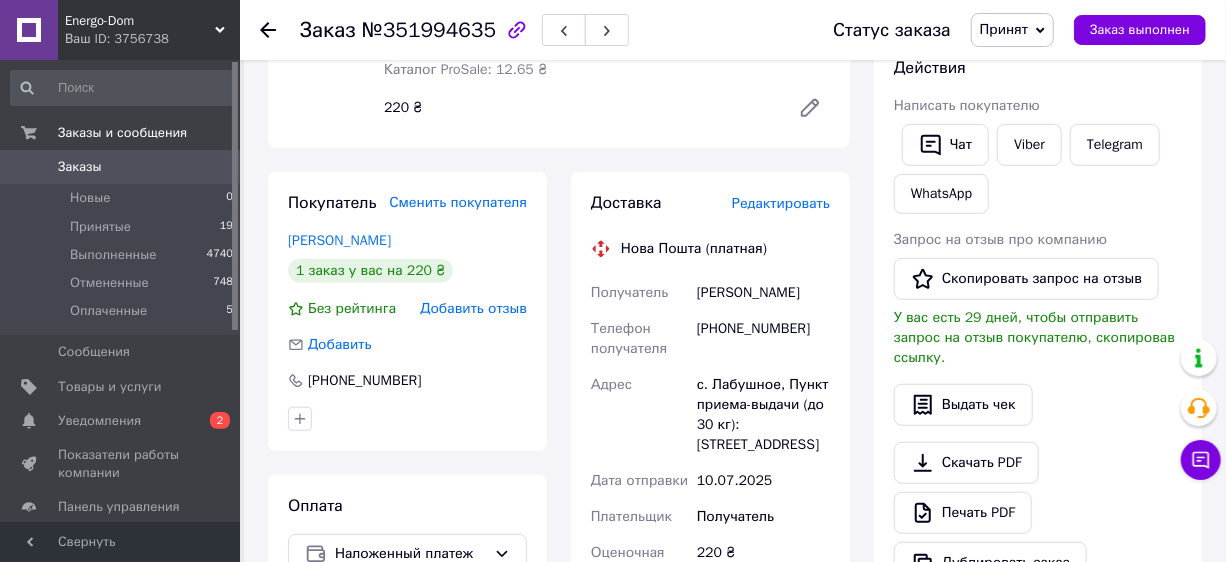 scroll, scrollTop: 181, scrollLeft: 0, axis: vertical 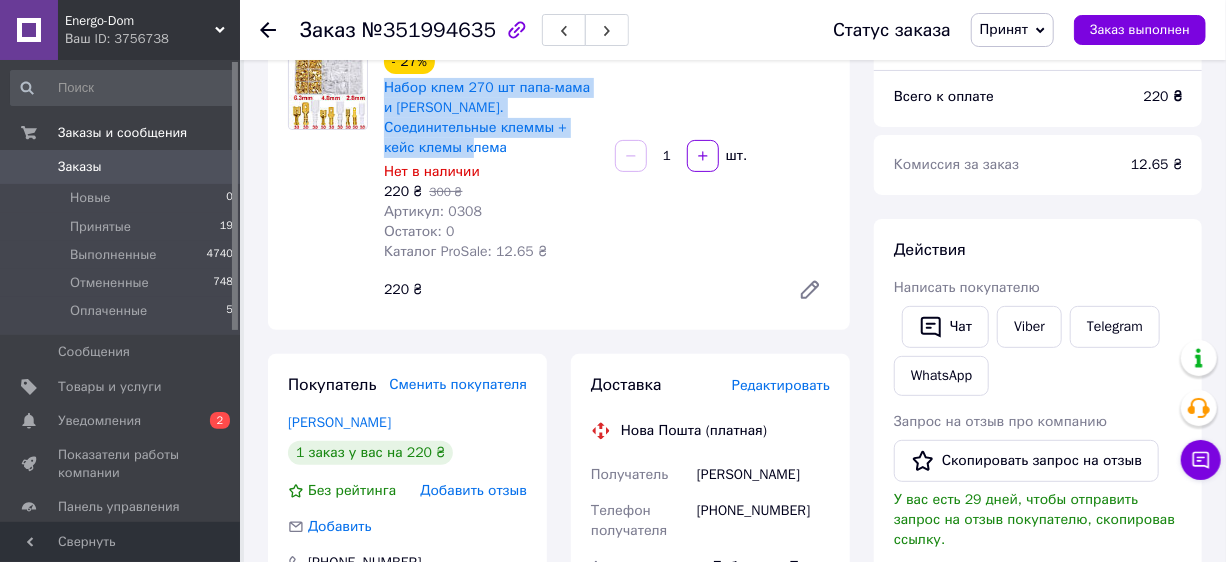 drag, startPoint x: 382, startPoint y: 90, endPoint x: 581, endPoint y: 128, distance: 202.59566 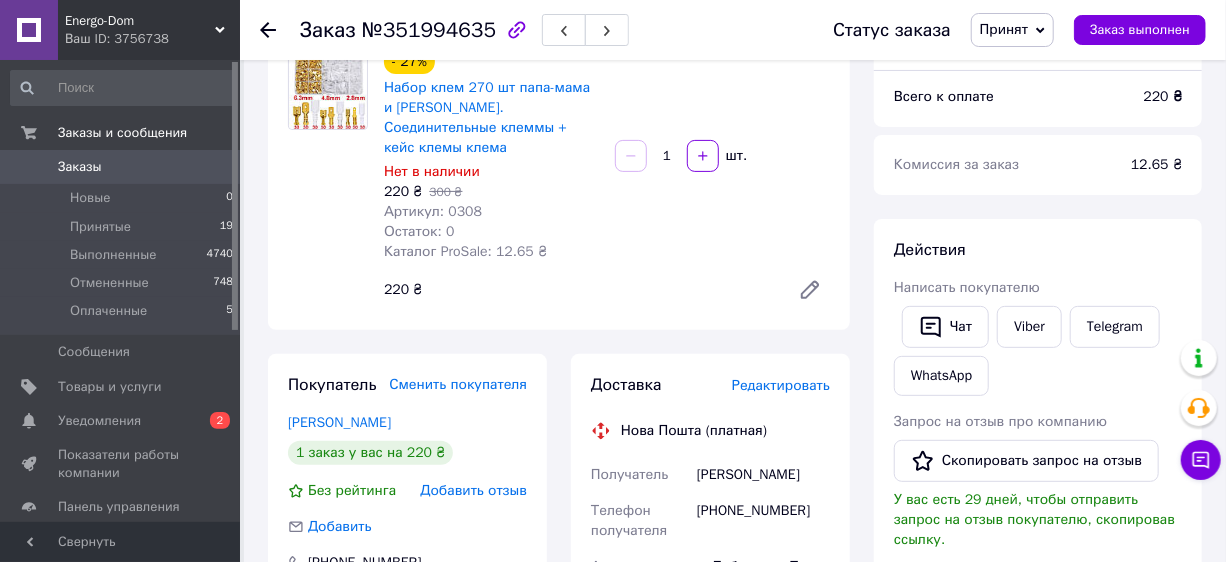 click on "[PHONE_NUMBER]" at bounding box center [763, 521] 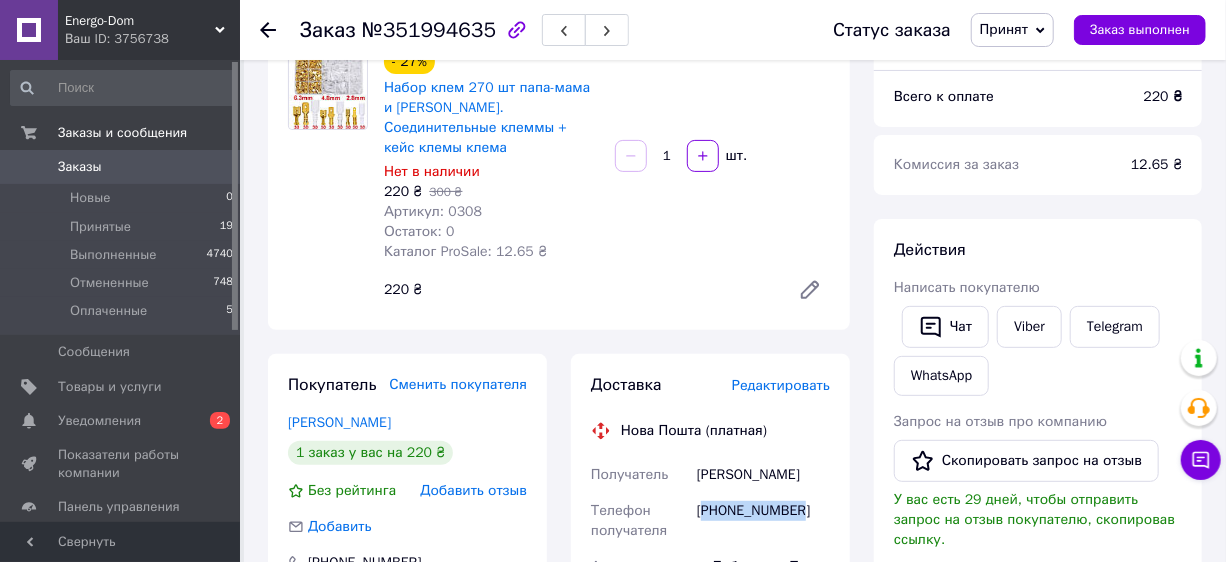 click on "[PHONE_NUMBER]" at bounding box center (763, 521) 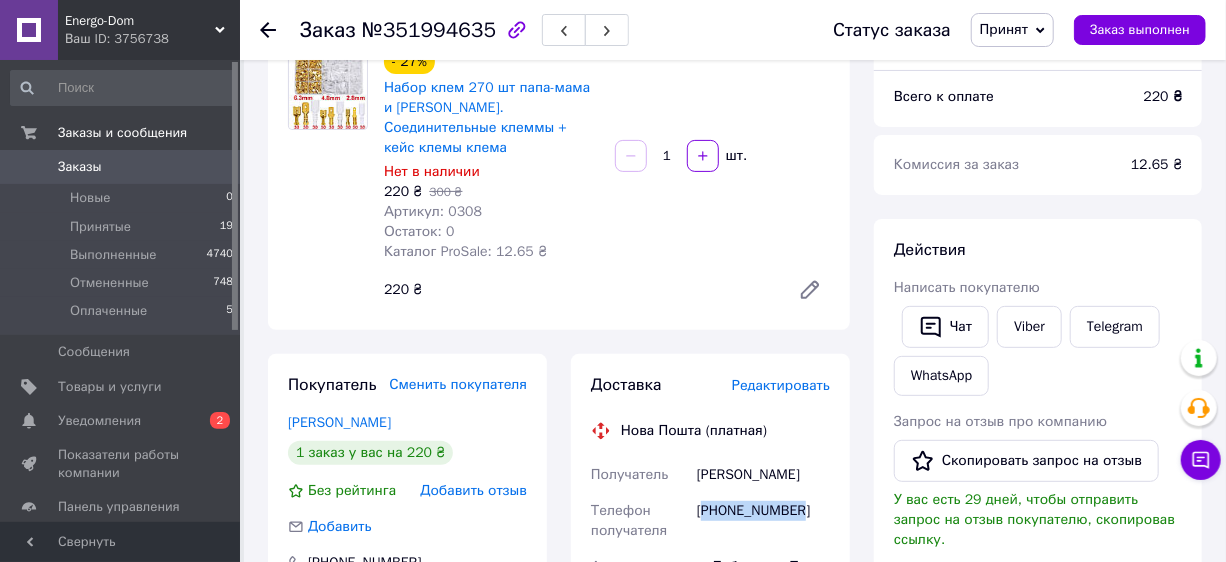 copy on "380635540255" 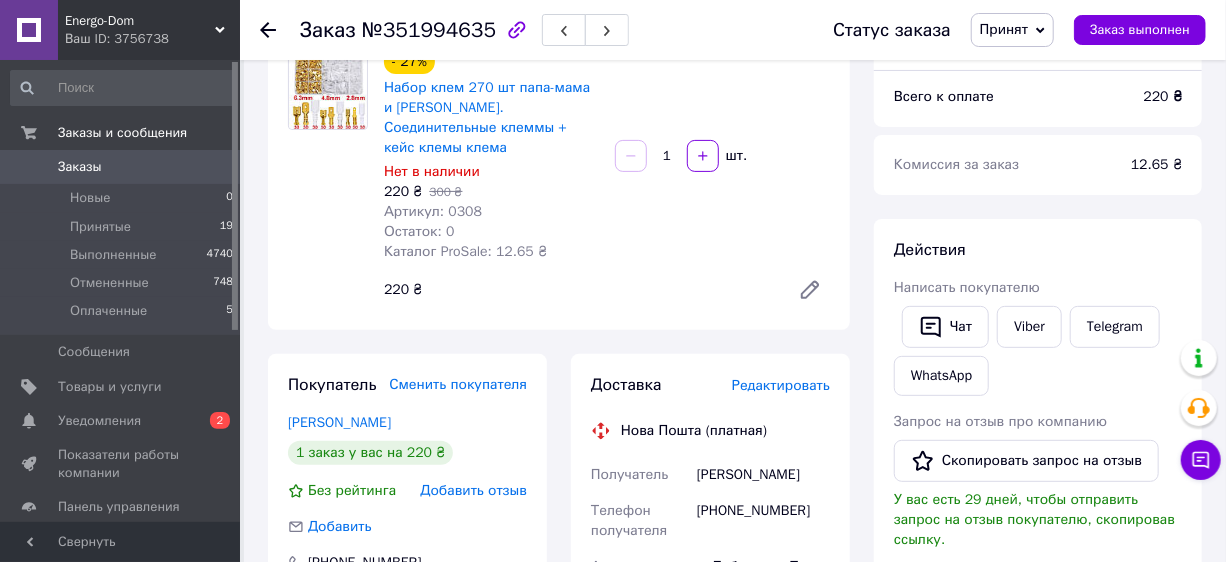 click on "[PERSON_NAME]" at bounding box center [763, 475] 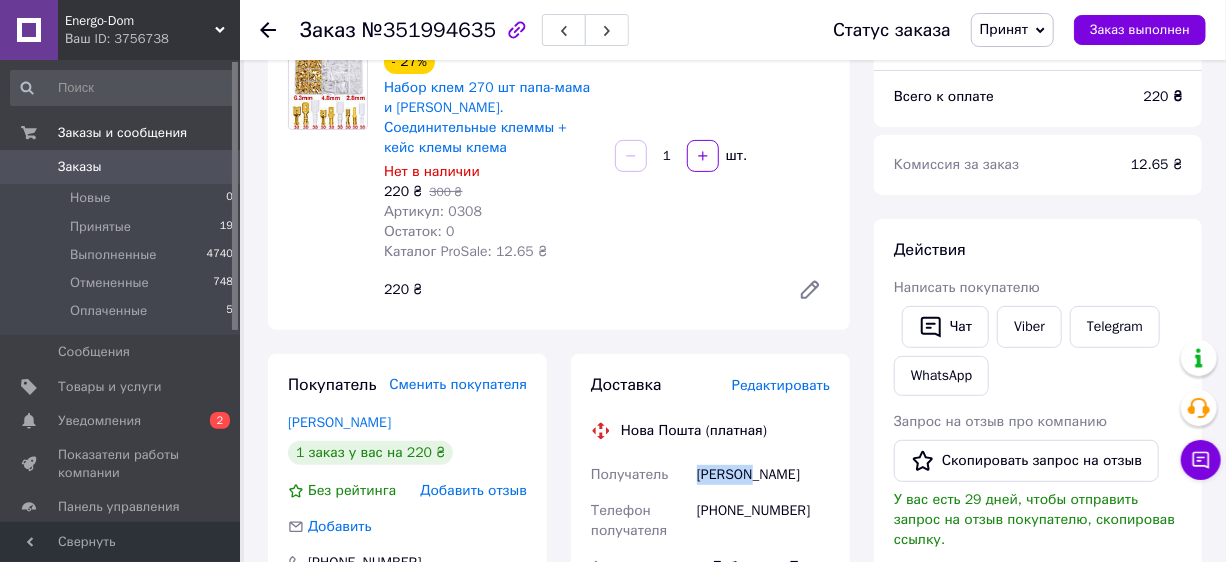click on "[PERSON_NAME]" at bounding box center (763, 475) 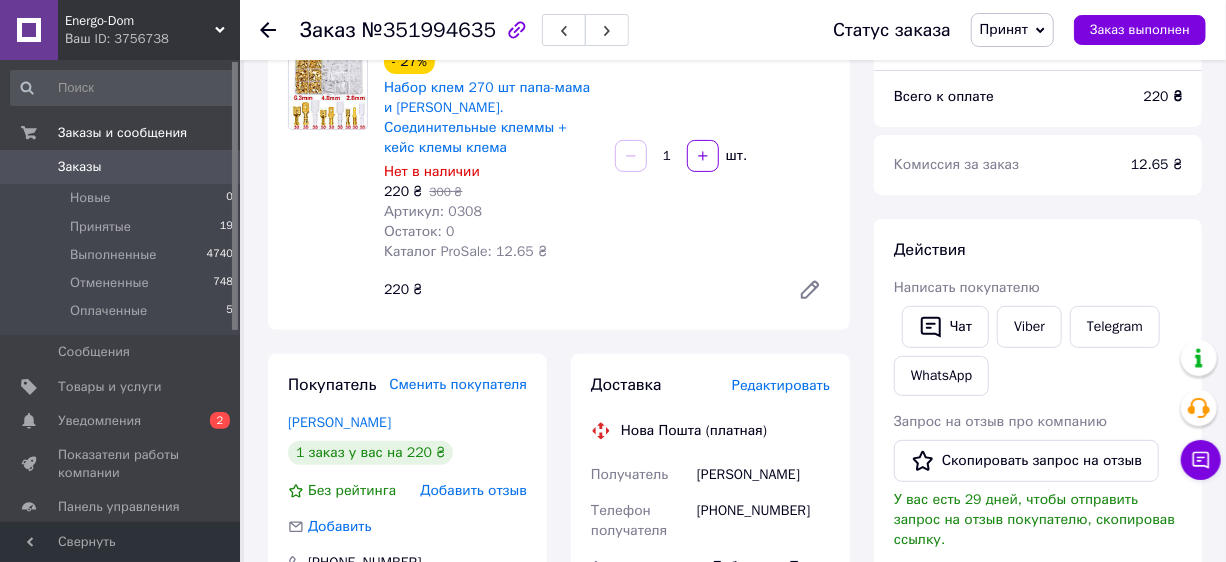 click on "[PERSON_NAME]" at bounding box center [763, 475] 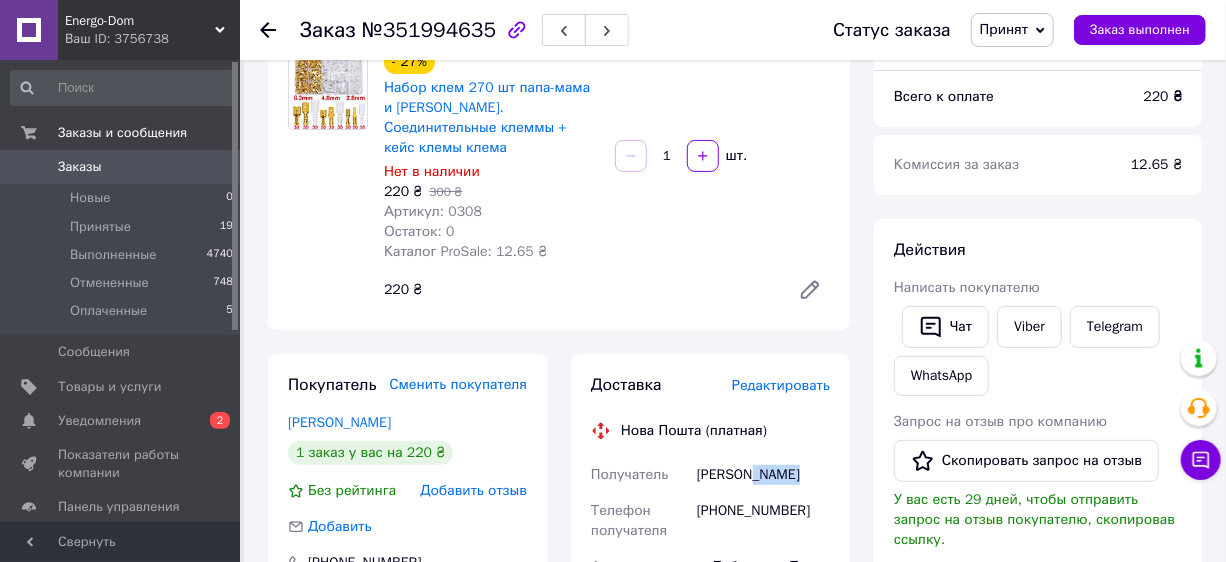 click on "[PERSON_NAME]" at bounding box center [763, 475] 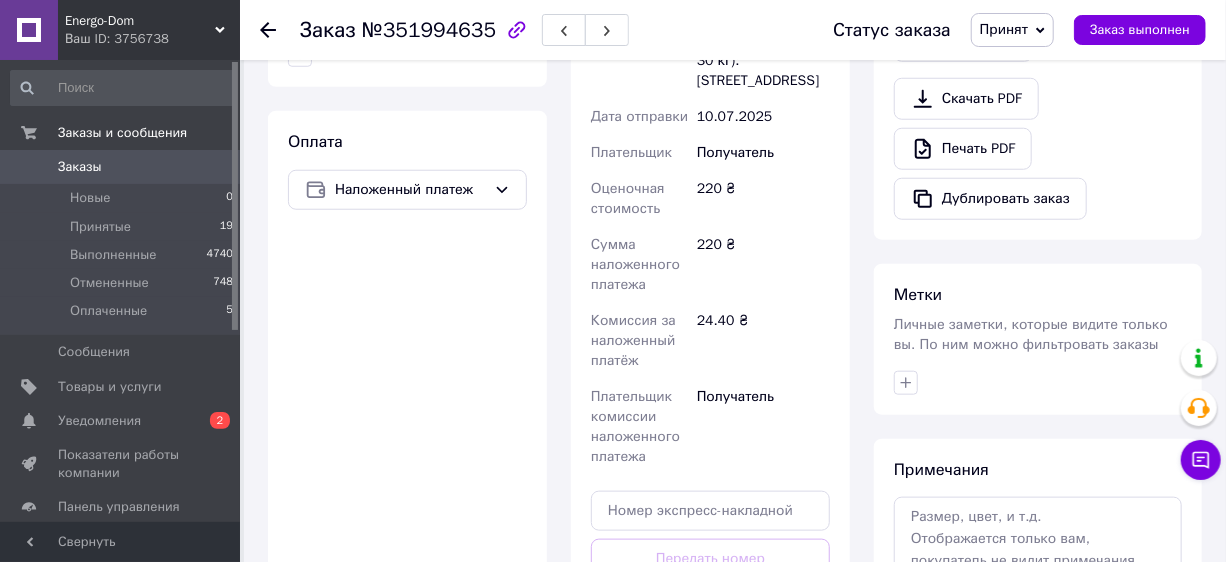 scroll, scrollTop: 909, scrollLeft: 0, axis: vertical 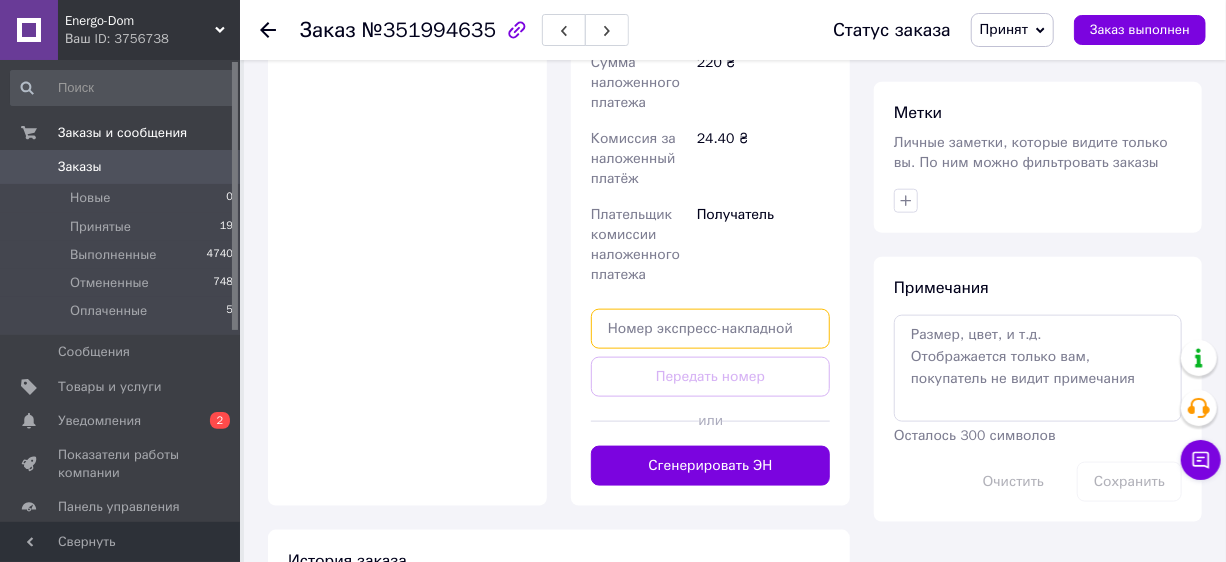 click at bounding box center (710, 329) 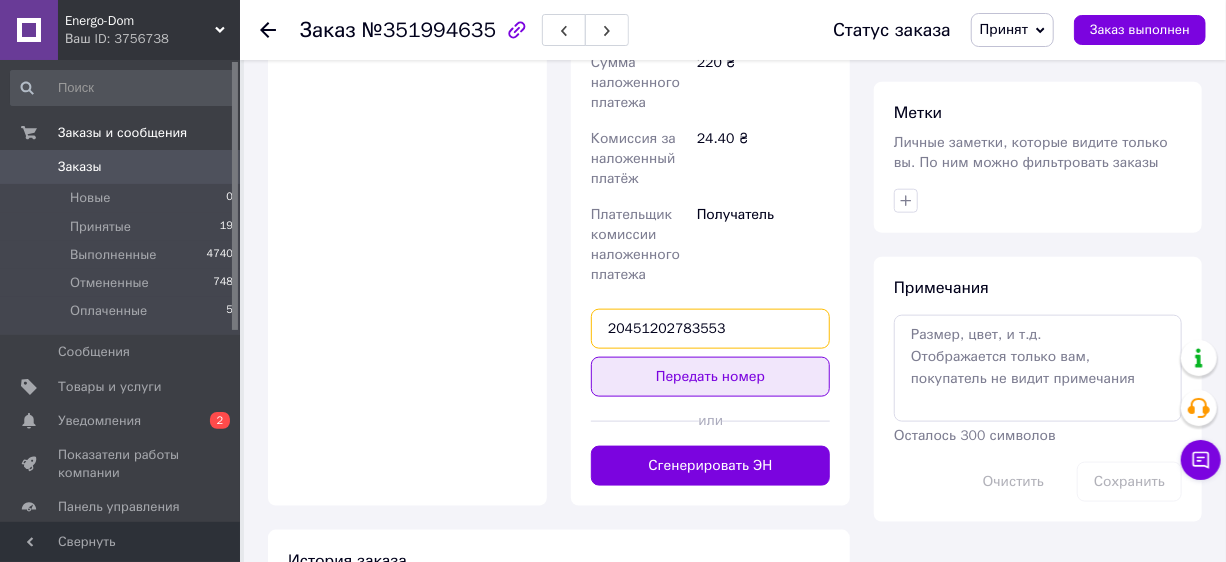type on "20451202783553" 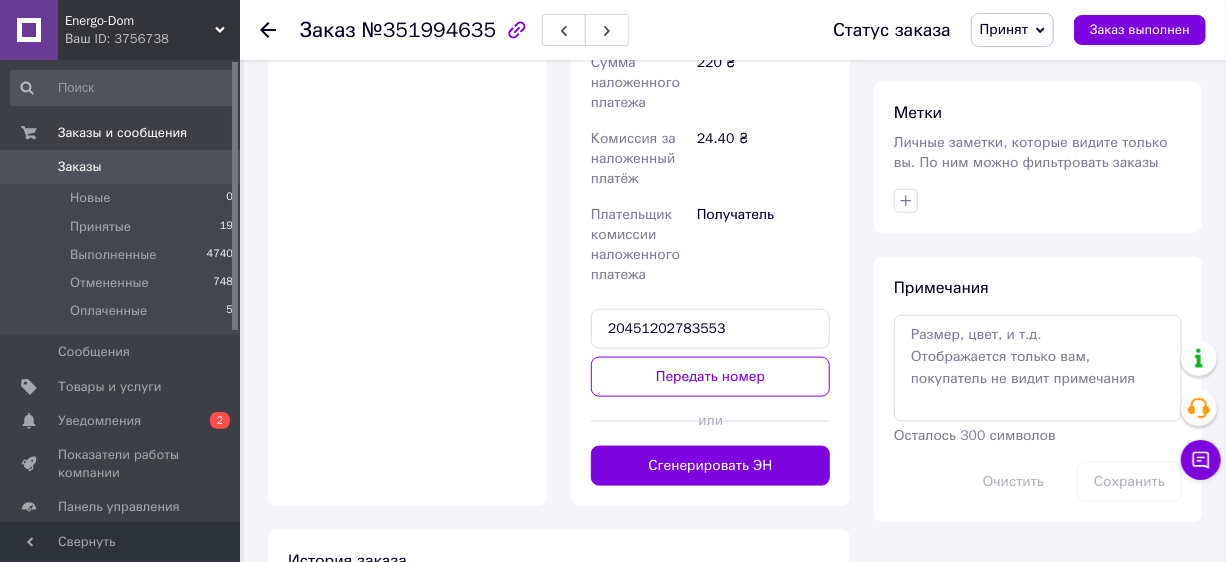 click on "Передать номер" at bounding box center (710, 377) 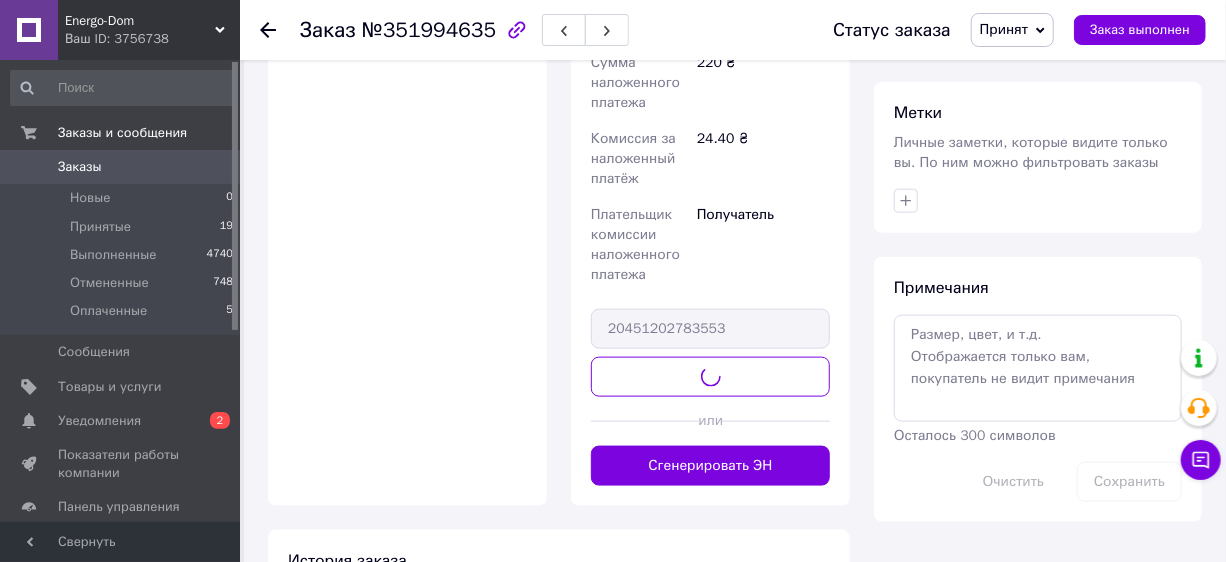 scroll, scrollTop: 181, scrollLeft: 0, axis: vertical 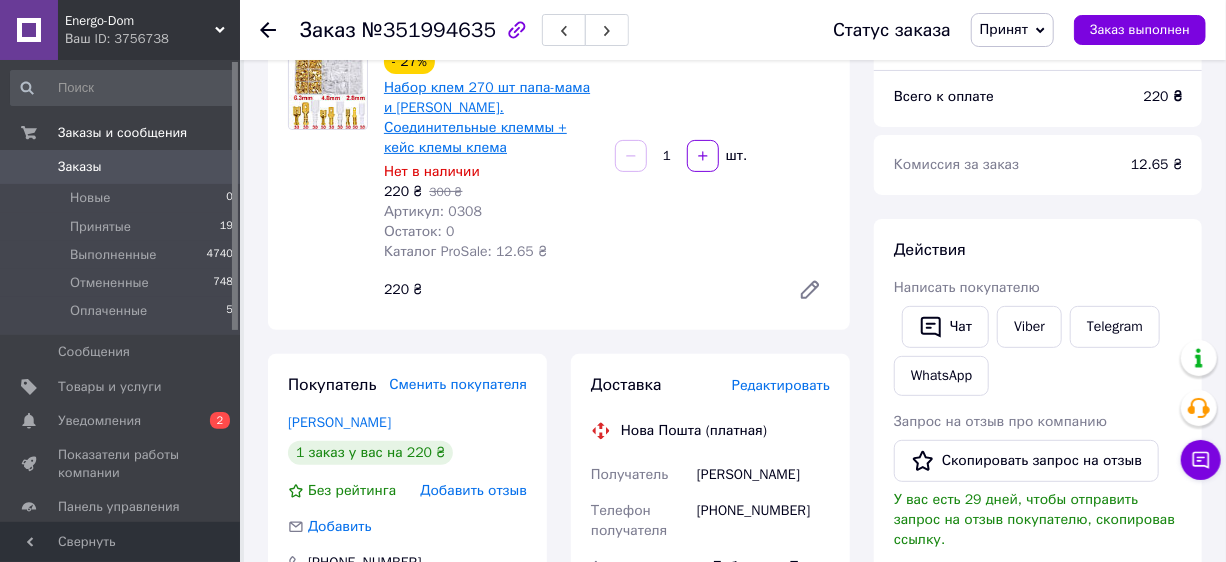 click on "Набор клем 270 шт папа-мама и [PERSON_NAME]. Соединительные клеммы + кейс клемы клема" at bounding box center (487, 117) 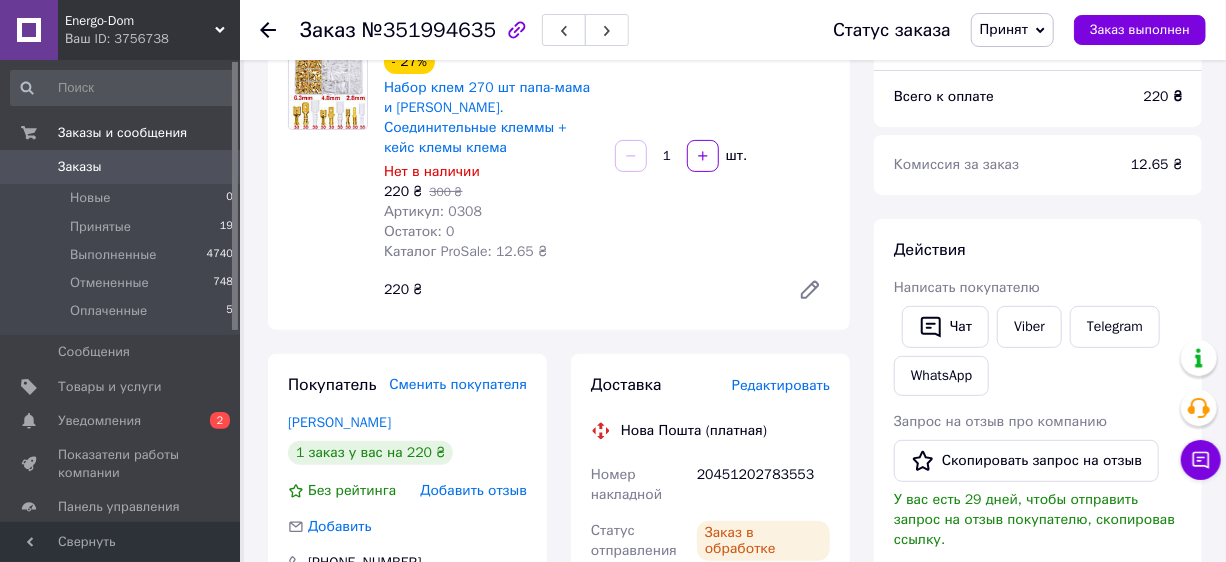 scroll, scrollTop: 363, scrollLeft: 0, axis: vertical 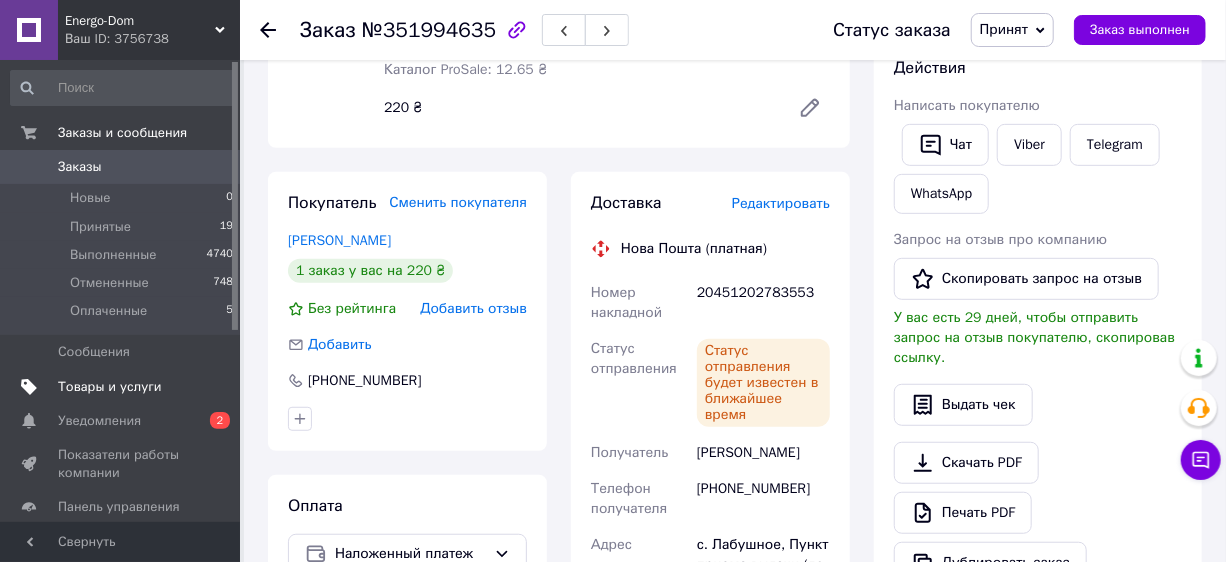 click on "Товары и услуги" at bounding box center (110, 387) 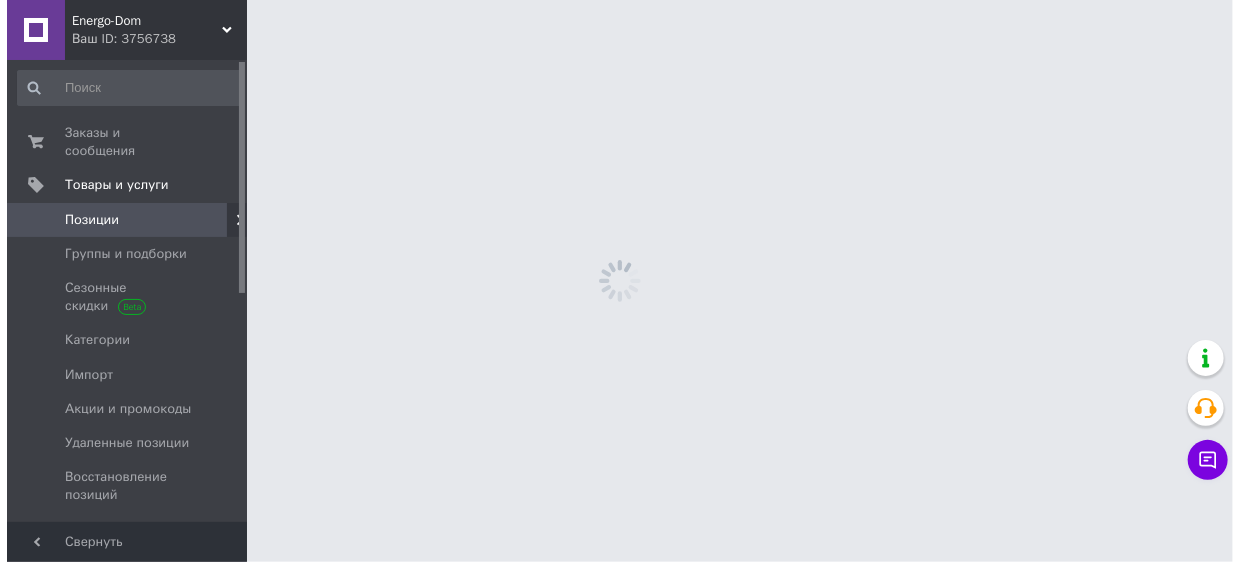 scroll, scrollTop: 0, scrollLeft: 0, axis: both 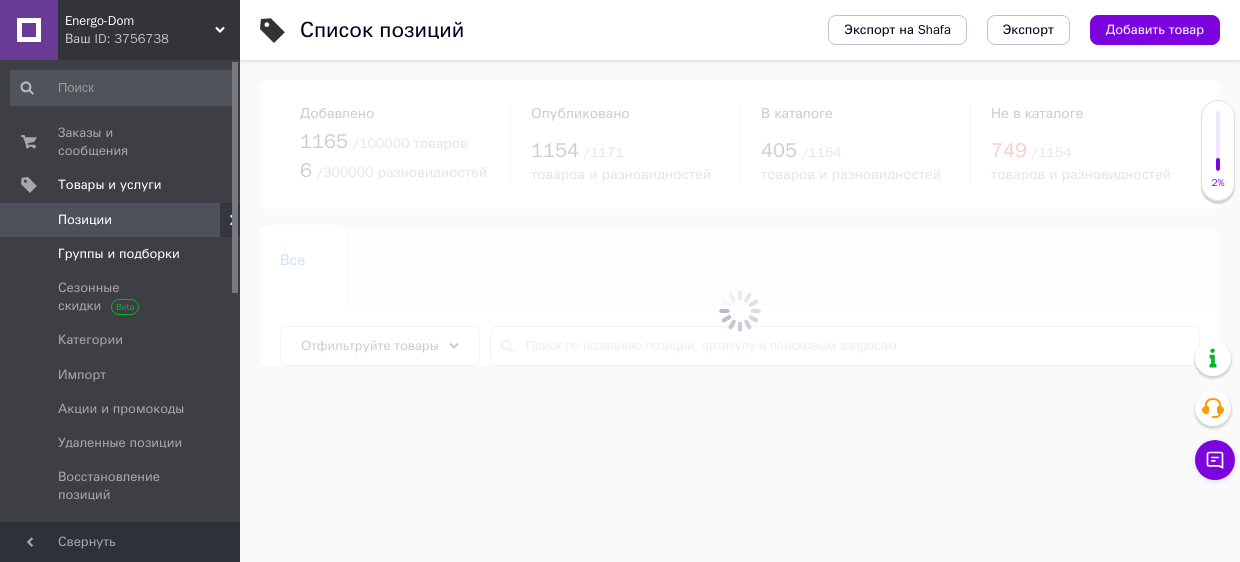 click on "Группы и подборки" at bounding box center (119, 254) 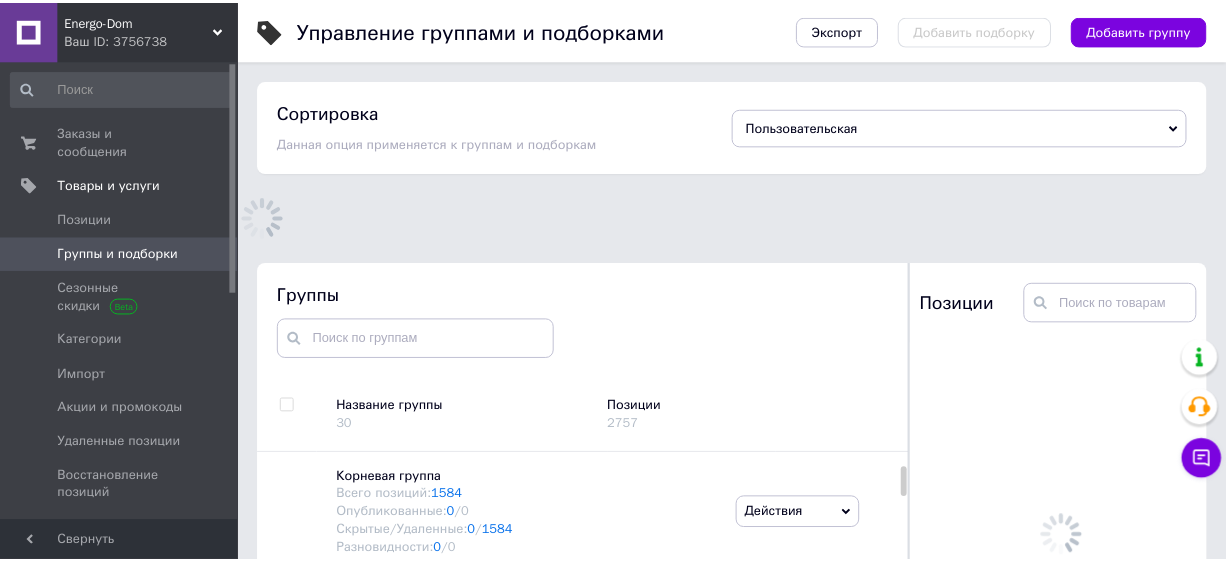 scroll, scrollTop: 113, scrollLeft: 0, axis: vertical 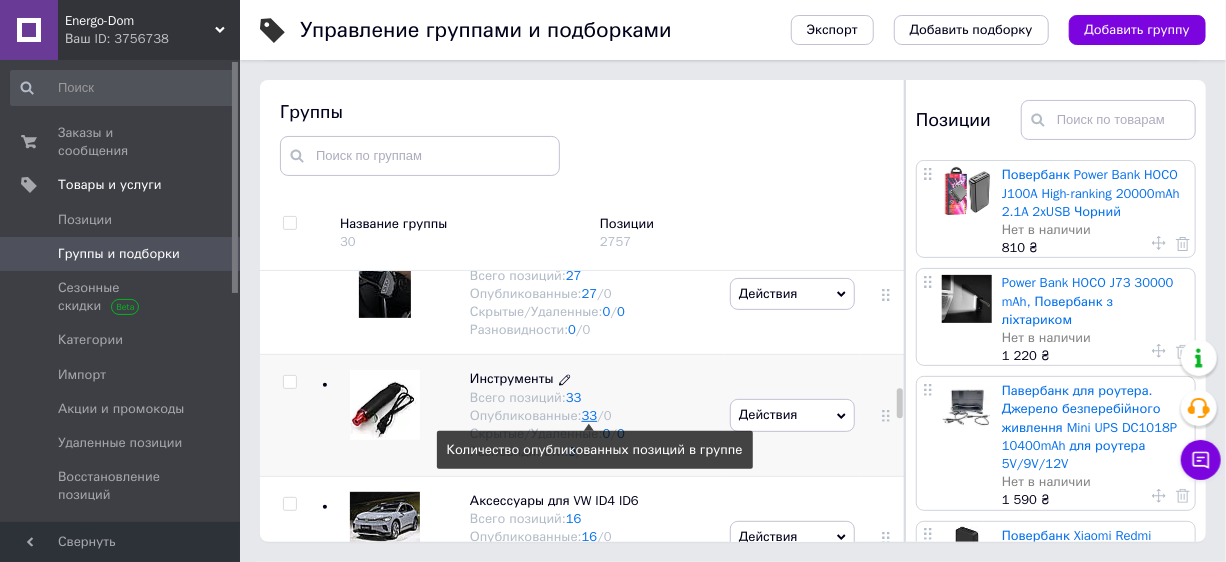 click on "33" at bounding box center [590, 415] 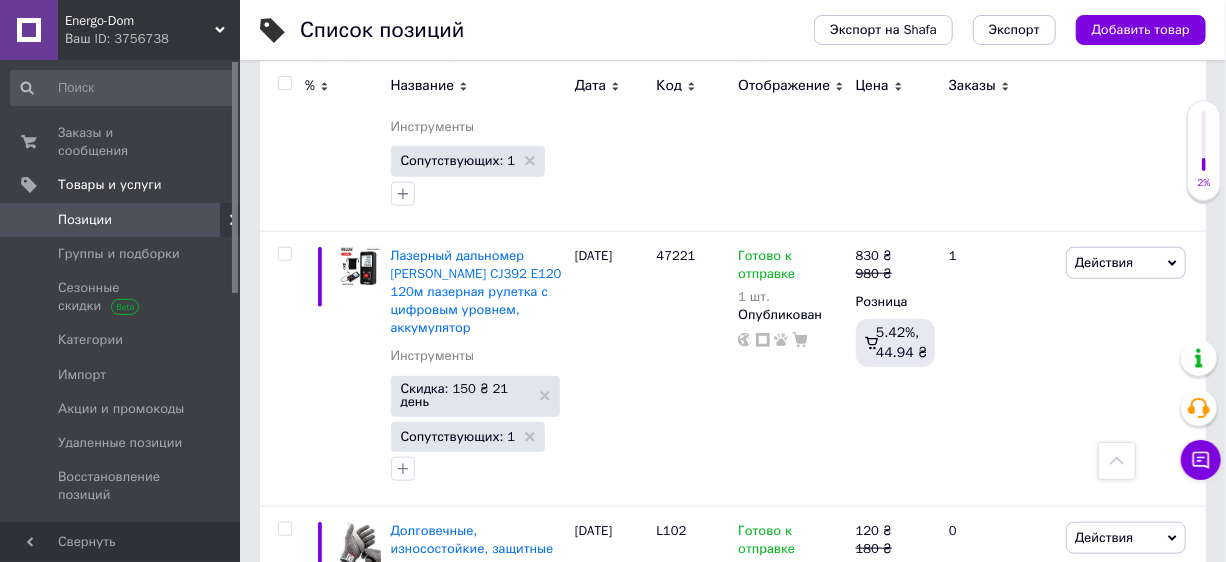 scroll, scrollTop: 7636, scrollLeft: 0, axis: vertical 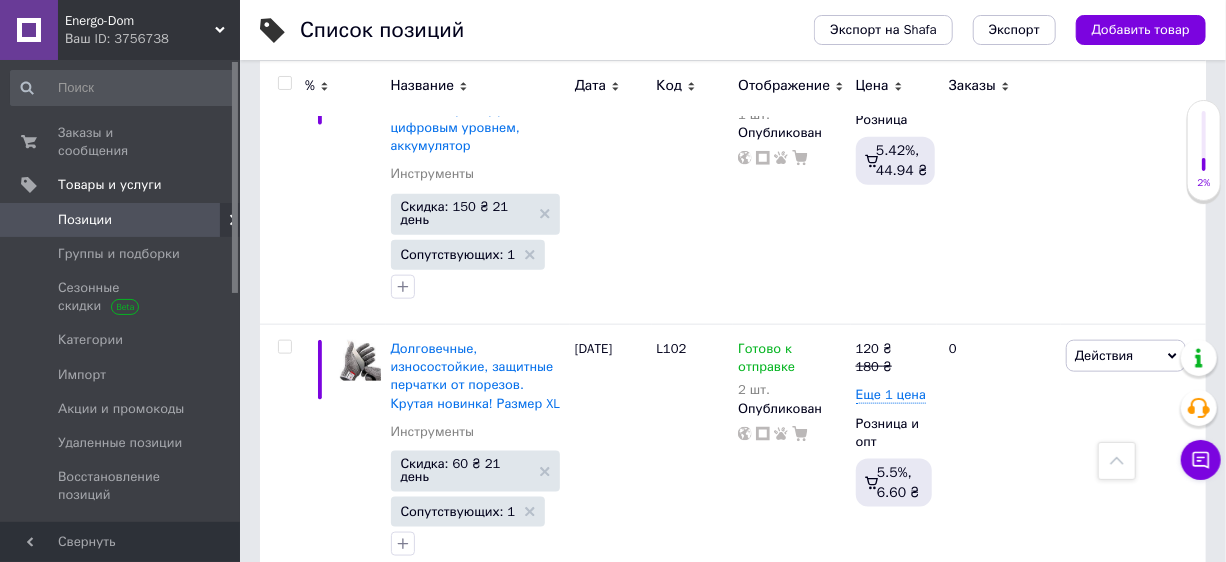 click 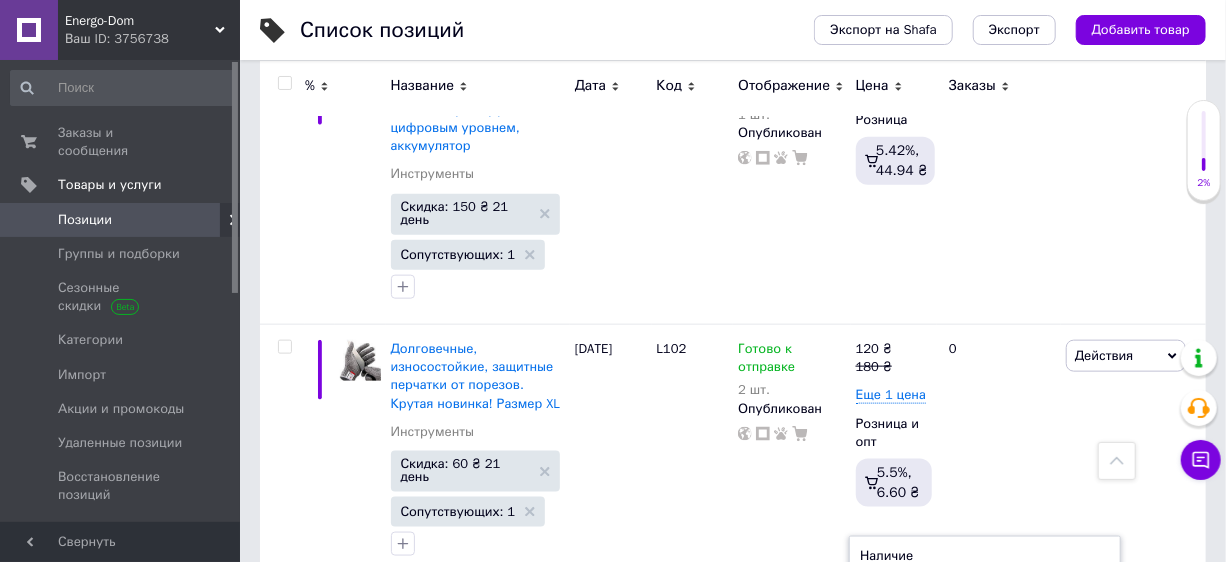 click on "Готово к отправке" at bounding box center (956, 687) 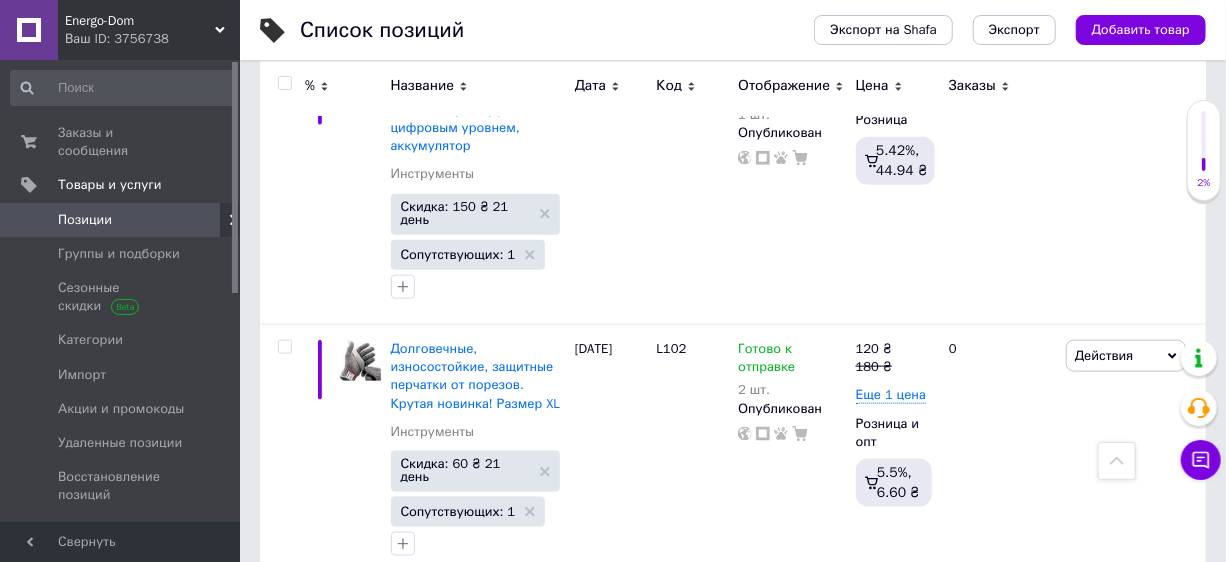 click on "Скидка: 80 ₴ Не отображается" at bounding box center [465, 727] 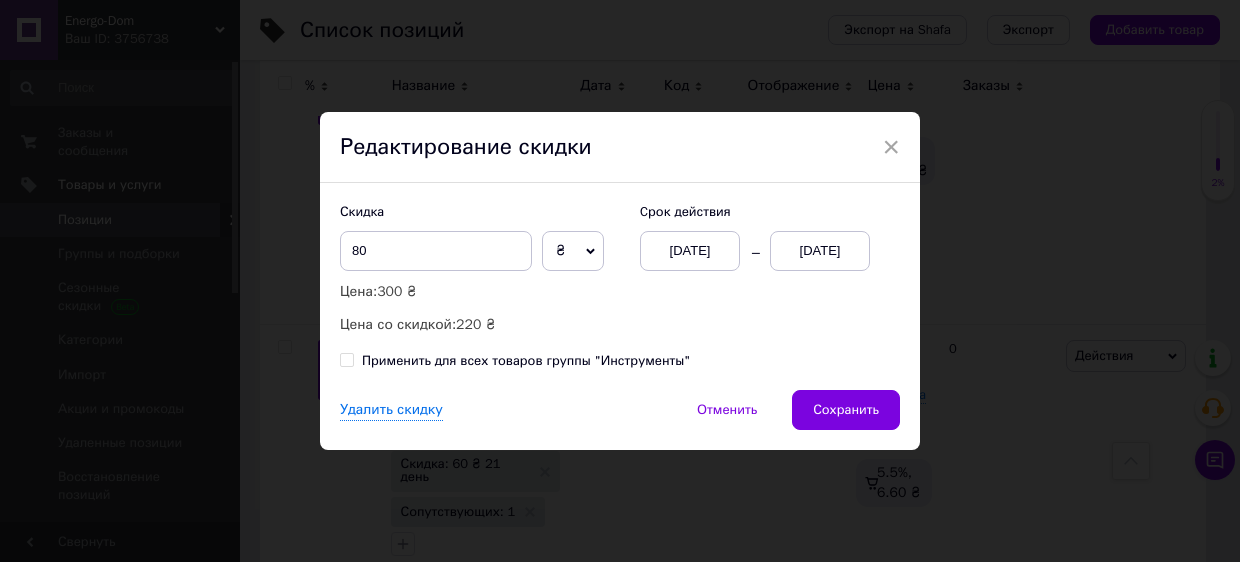 click on "31.07.2025" at bounding box center (820, 251) 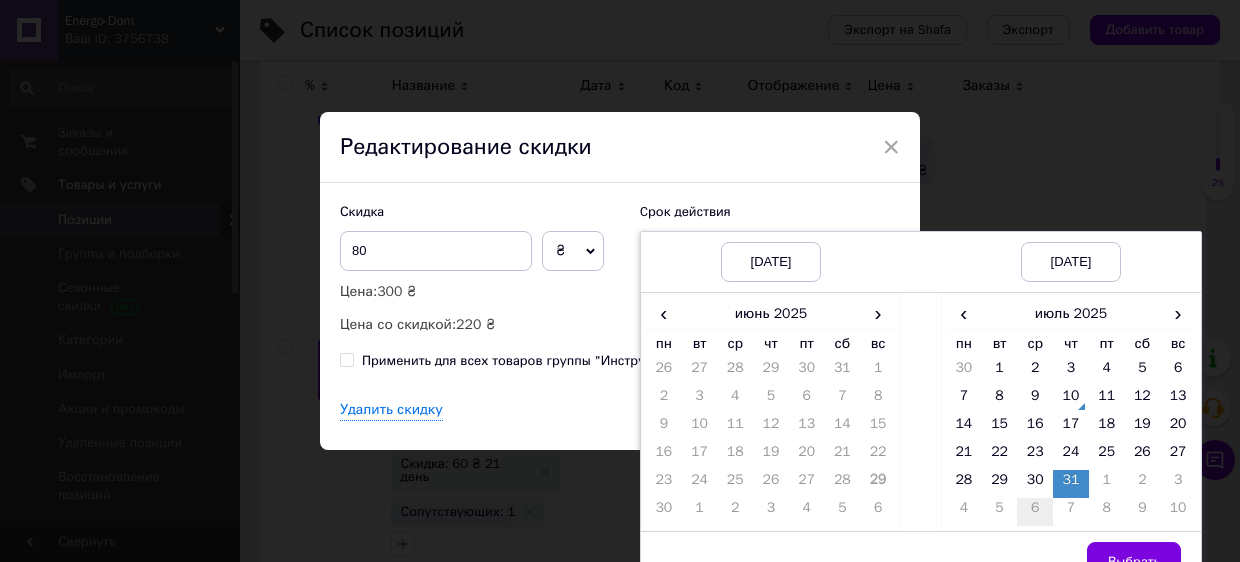 drag, startPoint x: 1113, startPoint y: 544, endPoint x: 1030, endPoint y: 504, distance: 92.13577 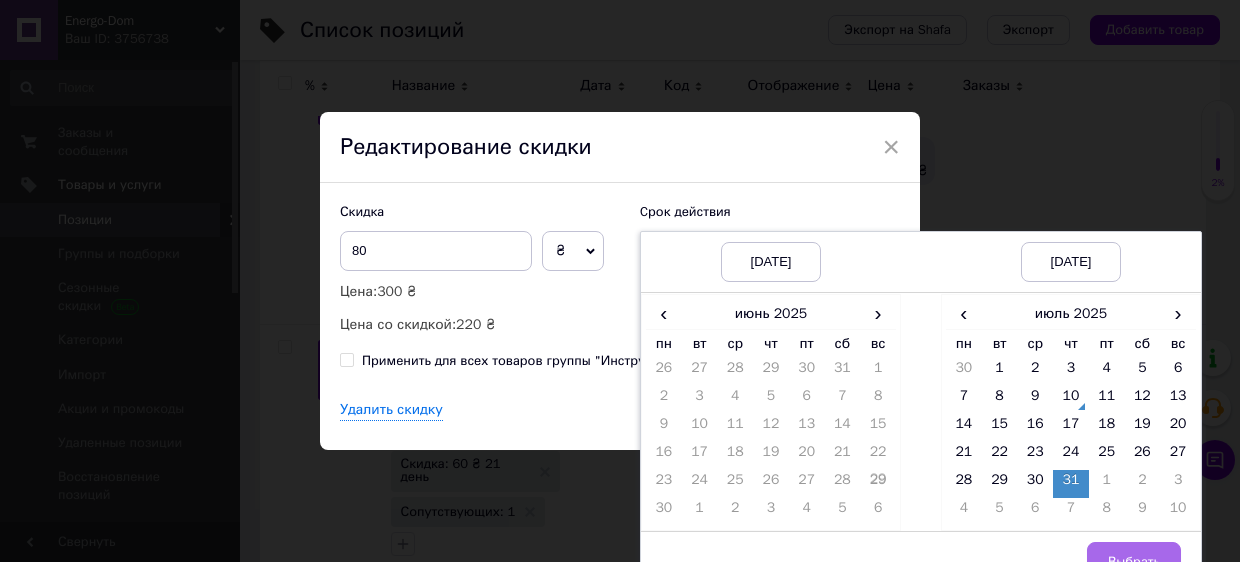 click on "Выбрать" at bounding box center [1134, 562] 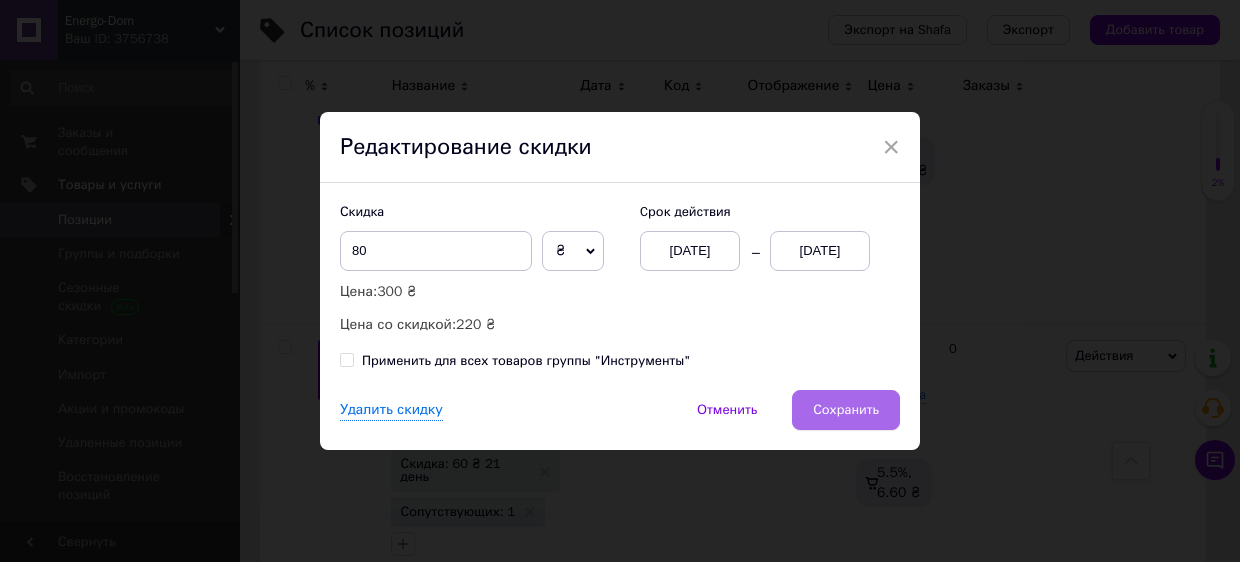 click on "Сохранить" at bounding box center (846, 410) 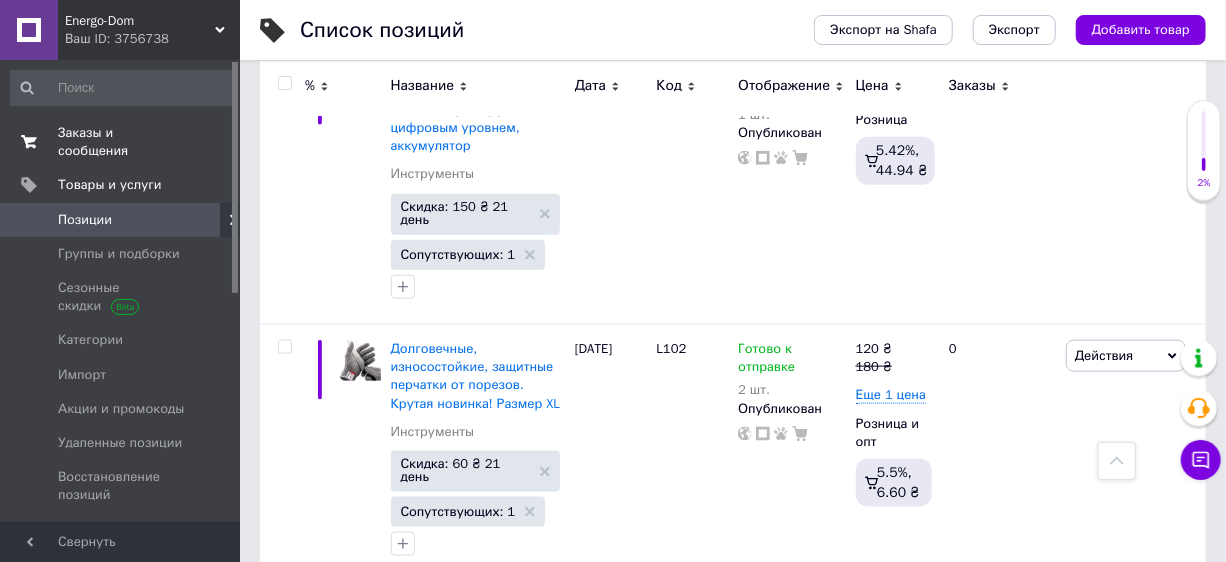 click on "Заказы и сообщения" at bounding box center [121, 142] 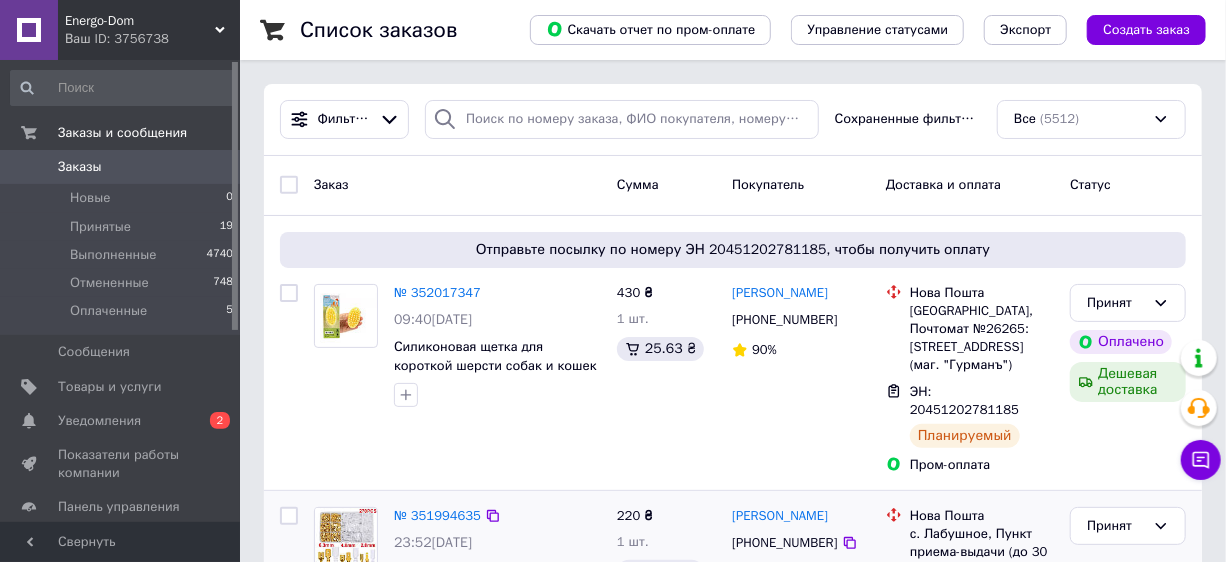 scroll, scrollTop: 181, scrollLeft: 0, axis: vertical 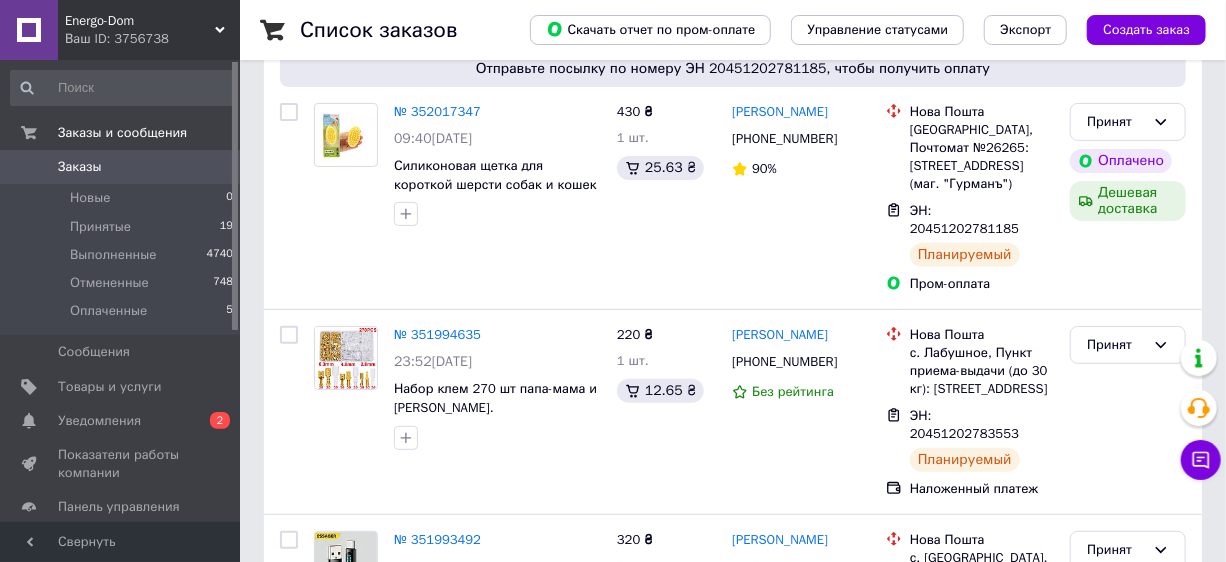 click on "Список заказов   Скачать отчет по пром-оплате Управление статусами Экспорт Создать заказ Фильтры Сохраненные фильтры: Все (5512) Заказ Сумма Покупатель Доставка и оплата Статус Отправьте посылку по номеру ЭН 20451202781185, чтобы получить оплату № 352017347 09:40, 10.07.2025 Силиконовая щетка для короткой шерсти собак и кошек Doggy Man Honey Smile 43x76mm Размер S (small) 430 ₴ 1 шт. 25.63 ₴ Тоадер Самсон +380662247524 90% Нова Пошта Одесса, Почтомат №26265: ул. Солнечная, 10 (маг. "Гурманъ") ЭН: 20451202781185 Планируемый Пром-оплата Принят Оплачено Дешевая доставка № 351994635 23:52, 09.07.2025 220 ₴ 1 шт. 12.65 ₴ Білоус Дмитро 100% 1" at bounding box center [733, 2218] 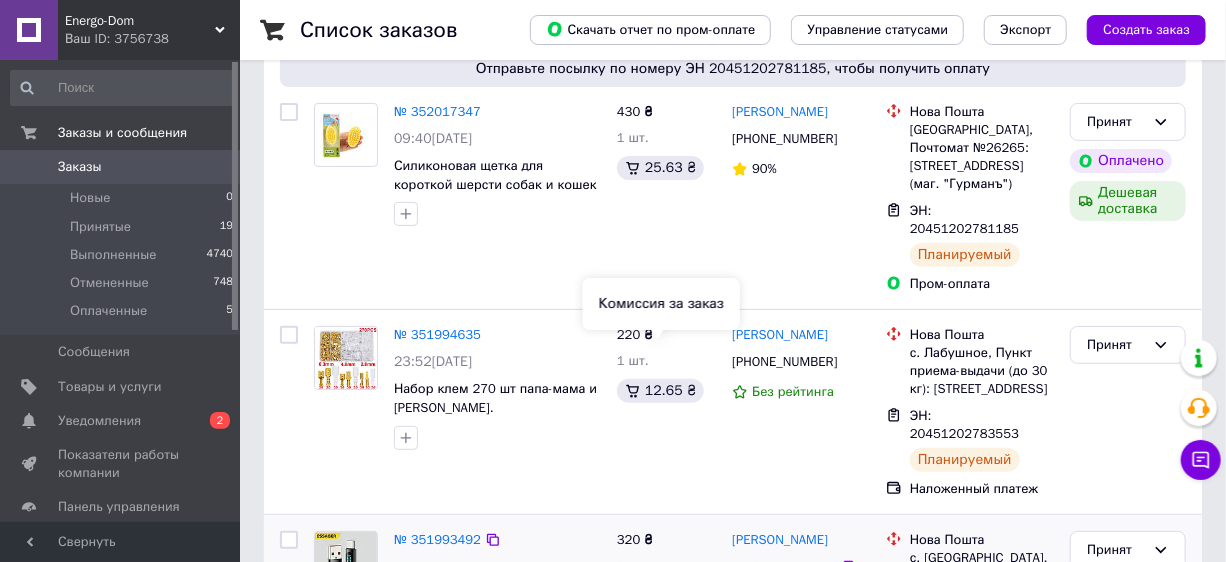 scroll, scrollTop: 363, scrollLeft: 0, axis: vertical 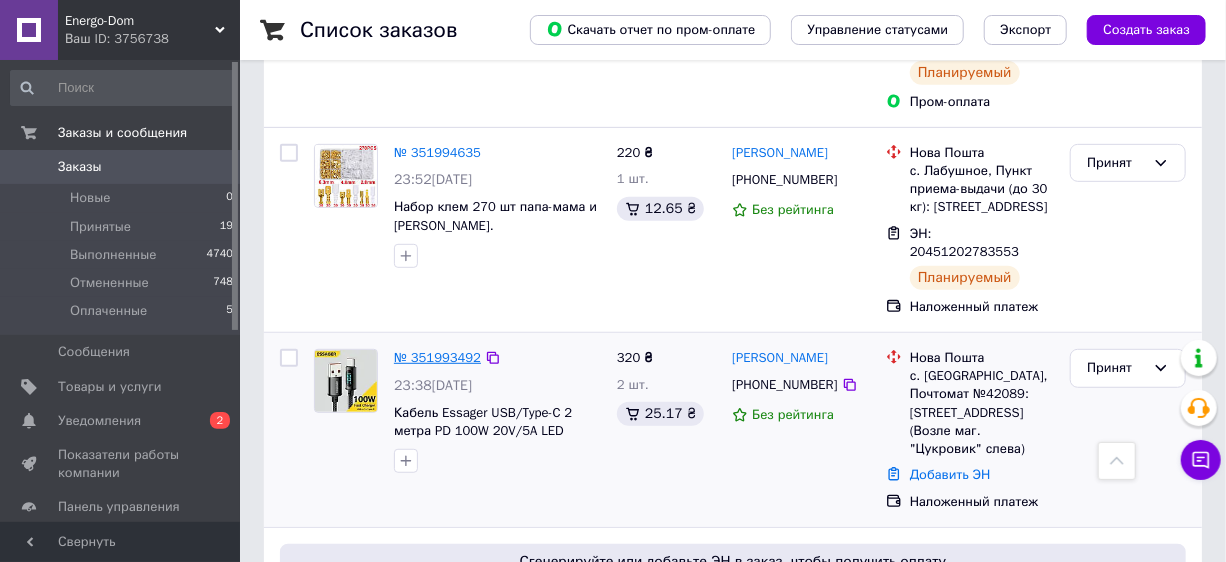 click on "№ 351993492" at bounding box center (437, 357) 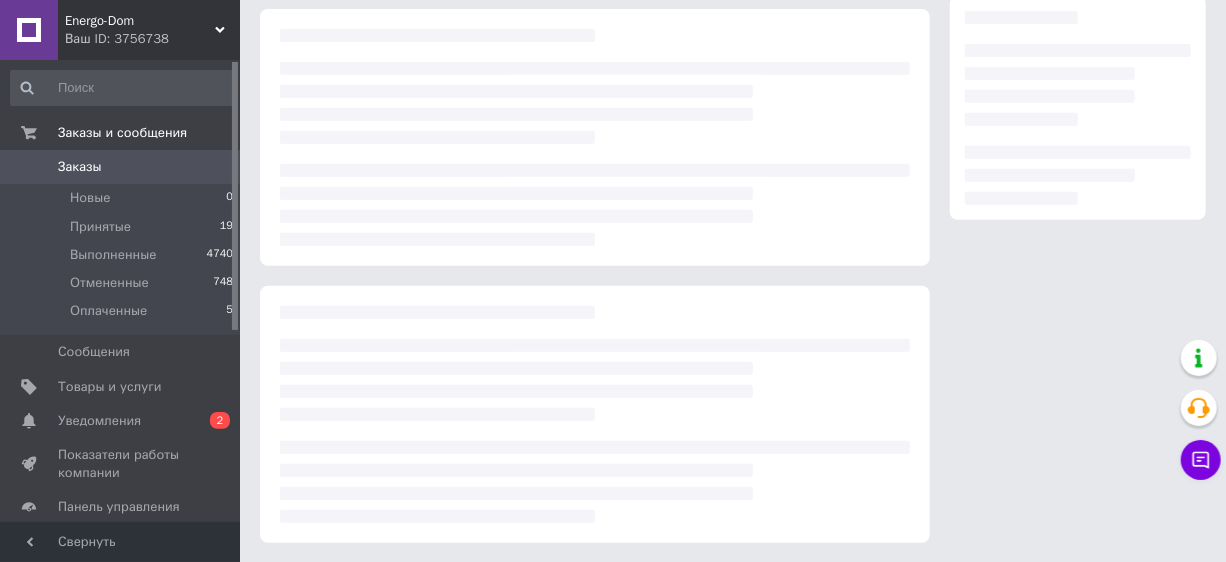 scroll, scrollTop: 363, scrollLeft: 0, axis: vertical 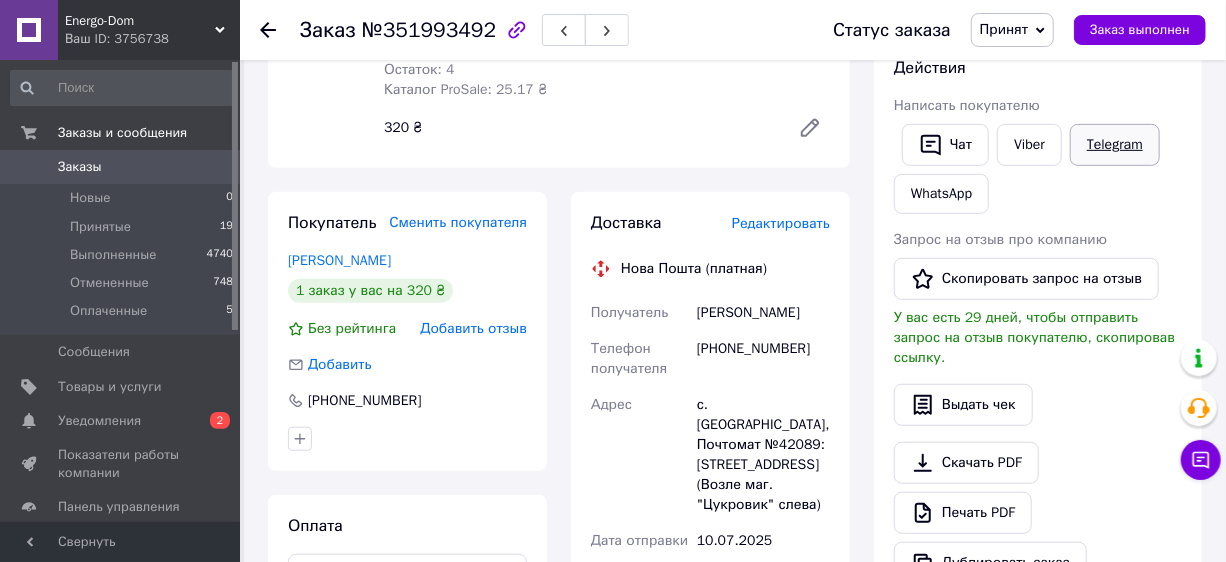 click on "Telegram" at bounding box center (1115, 145) 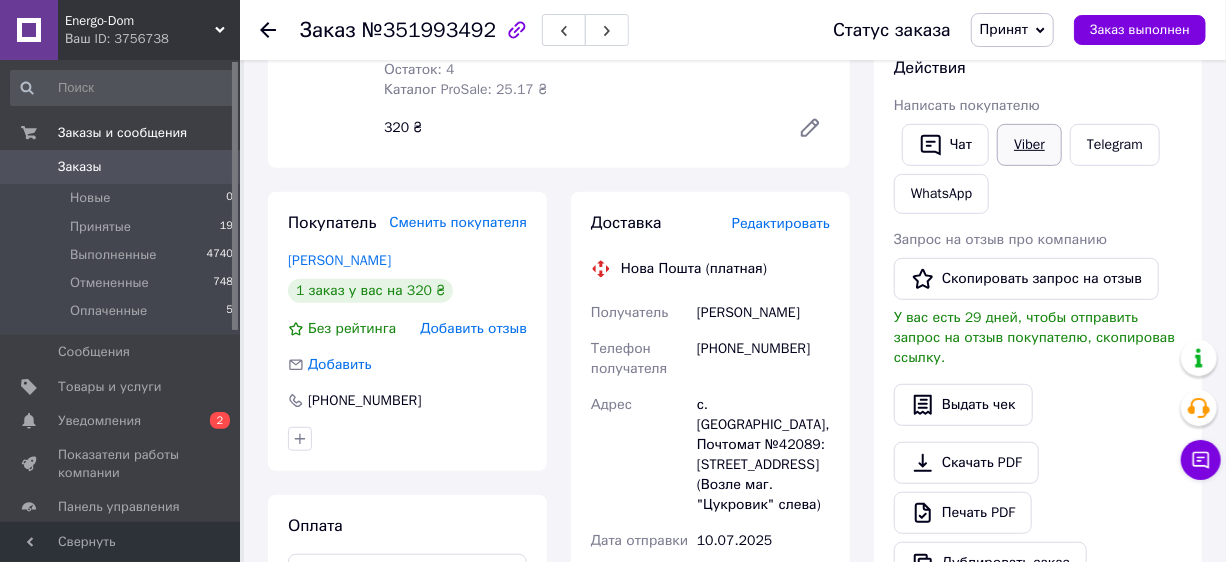 click on "Viber" at bounding box center [1029, 145] 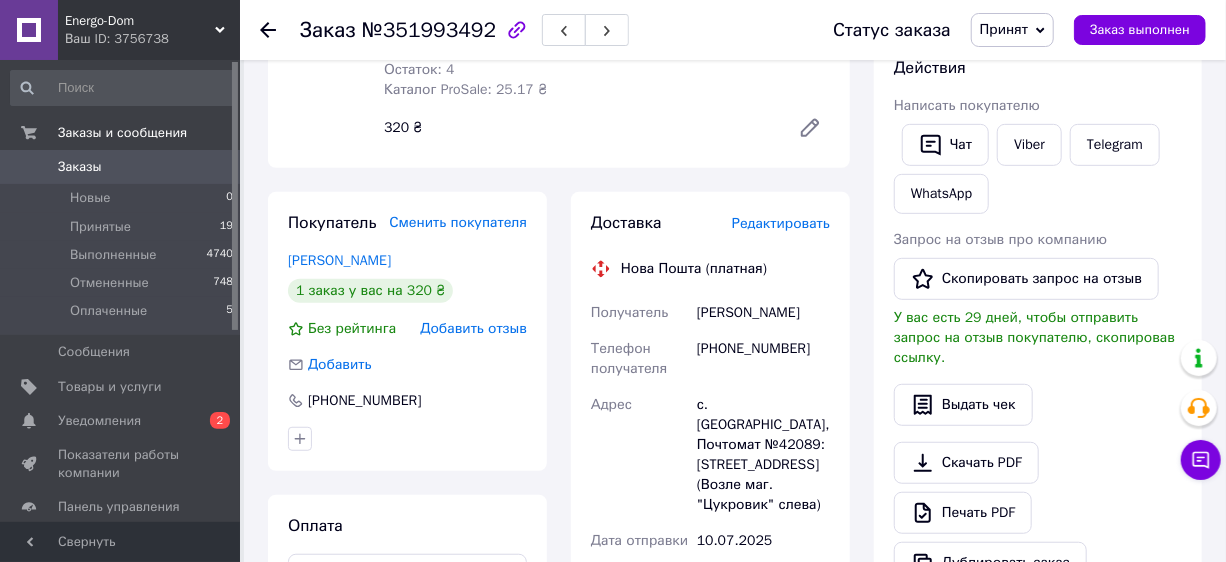 click on "Итого 1 товар 320 ₴ Доставка Необходимо уточнить Скидка Добавить Всего к оплате 320 ₴ Комиссия за заказ 25.17 ₴ Действия Написать покупателю   Чат Viber Telegram WhatsApp Запрос на отзыв про компанию   Скопировать запрос на отзыв У вас есть 29 дней, чтобы отправить запрос на отзыв покупателю, скопировав ссылку.   Выдать чек   Скачать PDF   Печать PDF   Дублировать заказ Метки Личные заметки, которые видите только вы. По ним можно фильтровать заказы Примечания Осталось 300 символов Очистить Сохранить" at bounding box center (1038, 512) 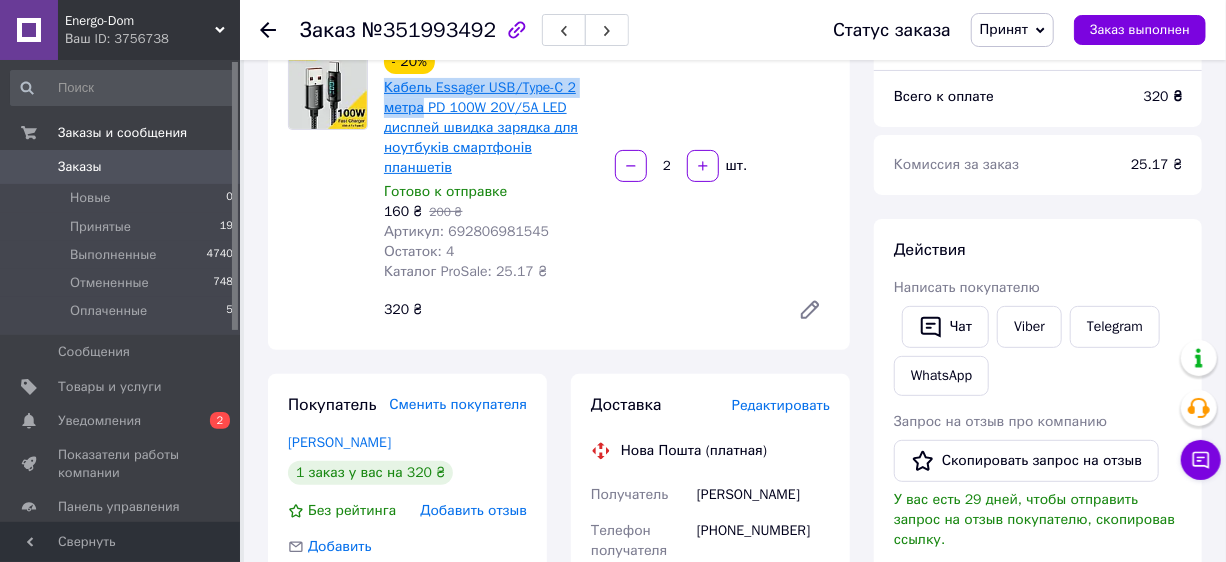 drag, startPoint x: 377, startPoint y: 85, endPoint x: 419, endPoint y: 100, distance: 44.598206 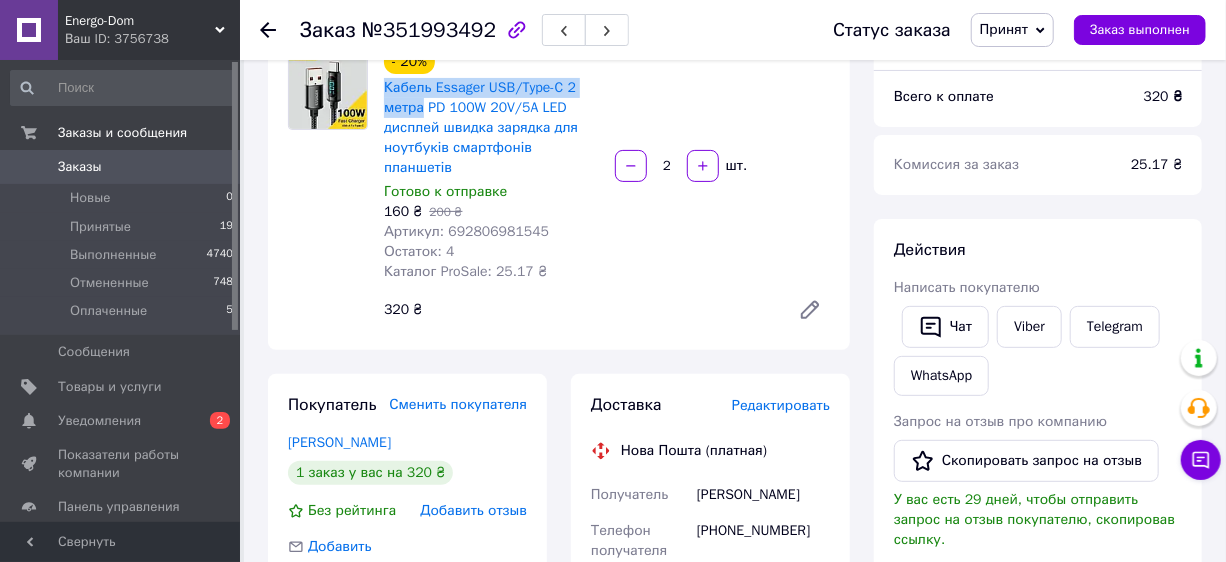 copy on "Кабель Essager USB/Type-C 2 метра" 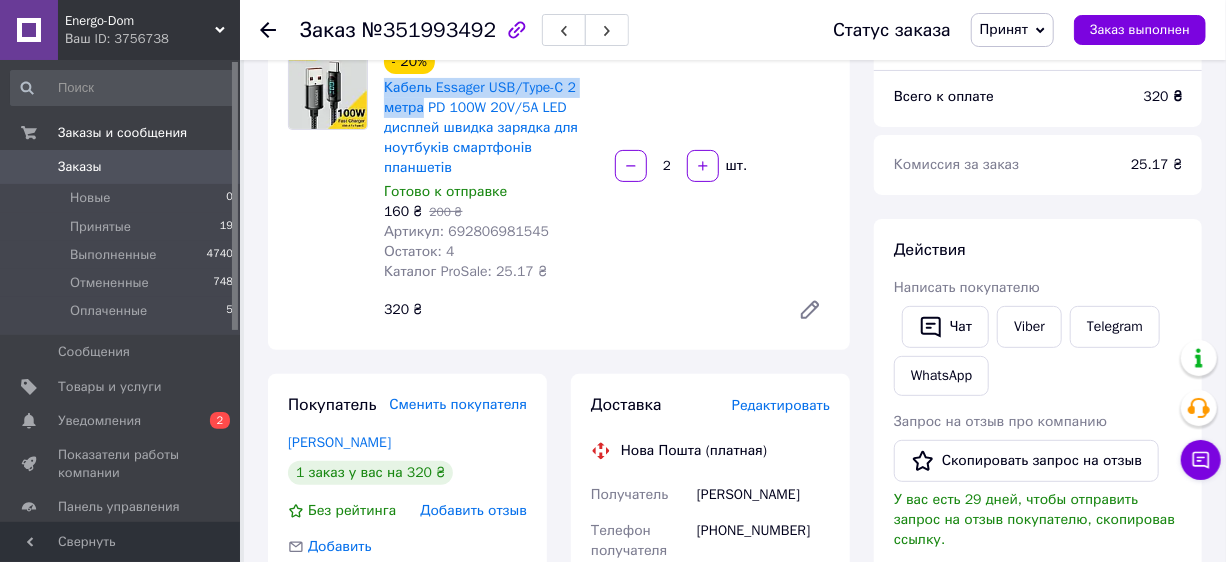 scroll, scrollTop: 0, scrollLeft: 0, axis: both 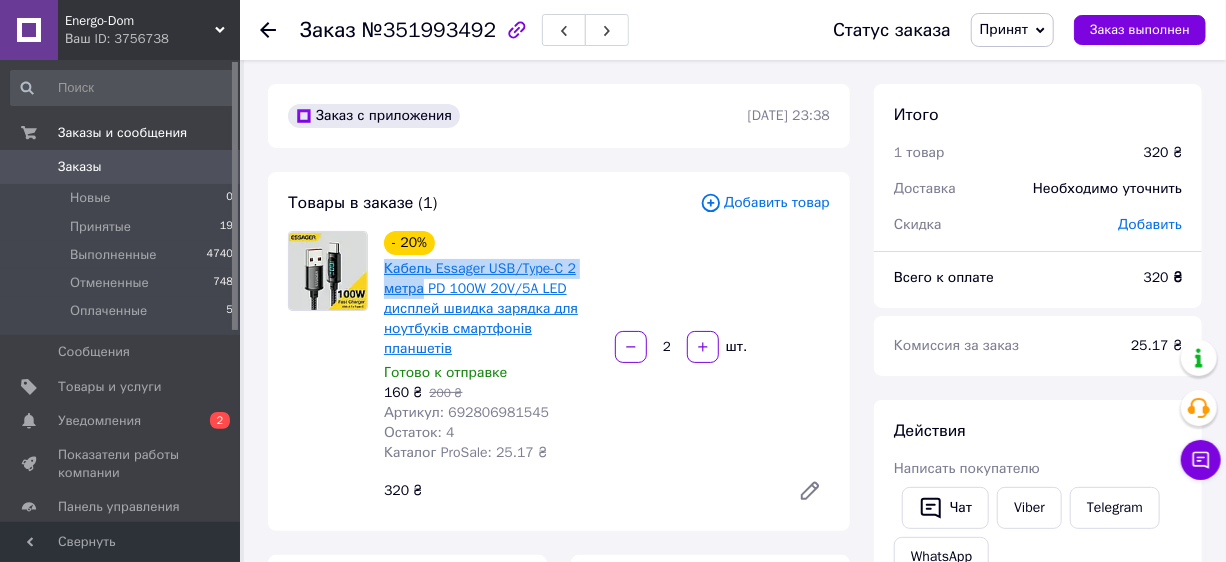 click on "Кабель Essager USB/Type-C 2 метра PD 100W 20V/5A LED дисплей швидка зарядка для ноутбуків смартфонів планшетів" at bounding box center (481, 308) 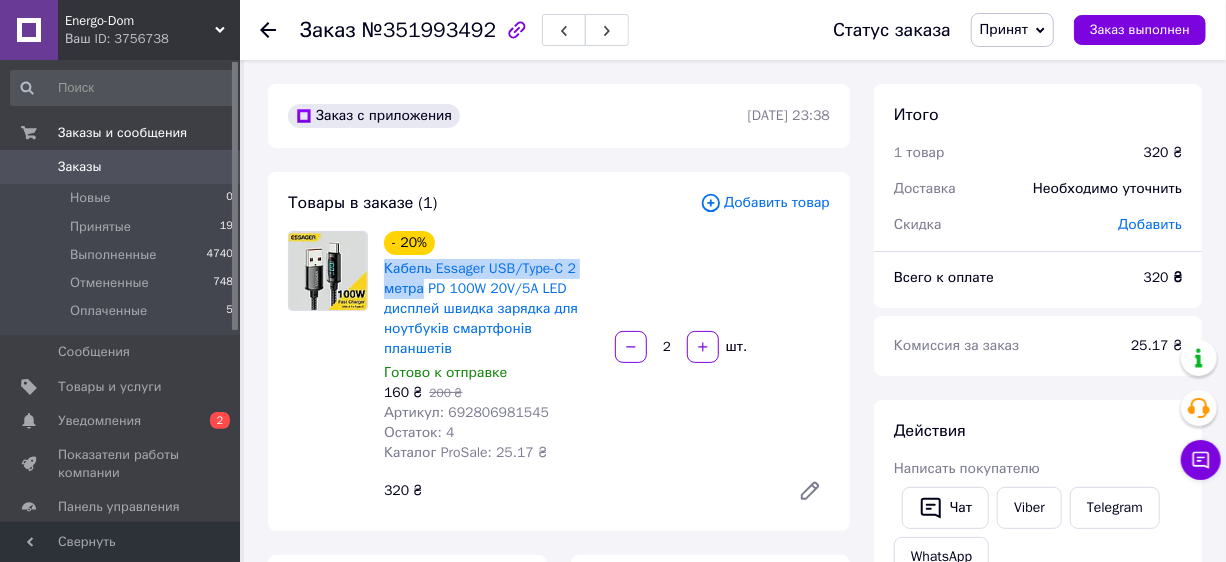 scroll, scrollTop: 363, scrollLeft: 0, axis: vertical 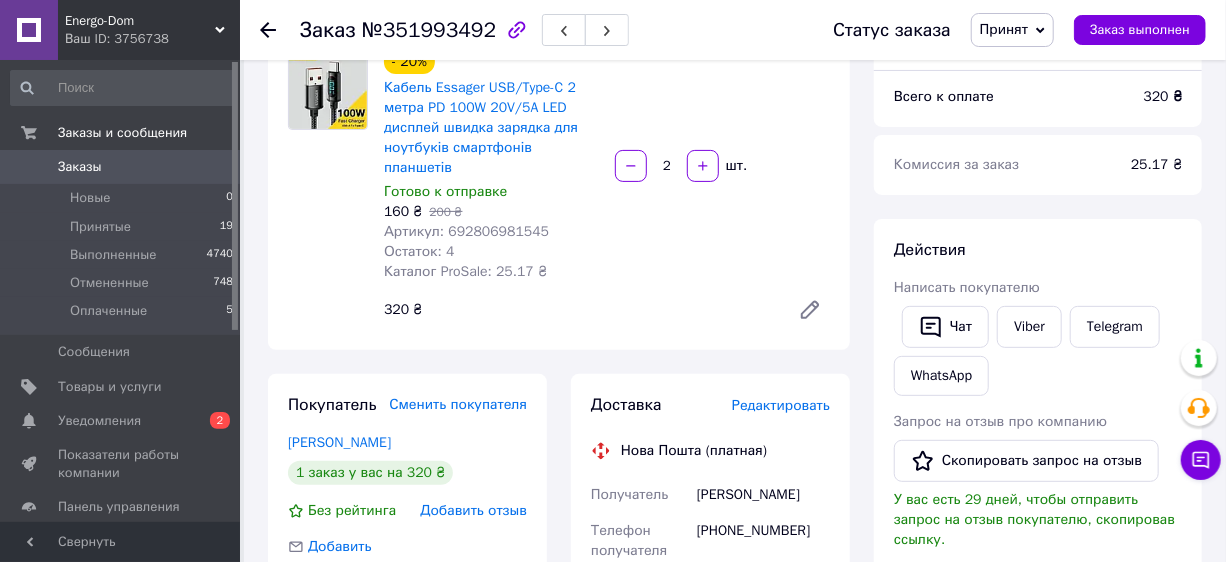 click on "+380507208072" at bounding box center (763, 541) 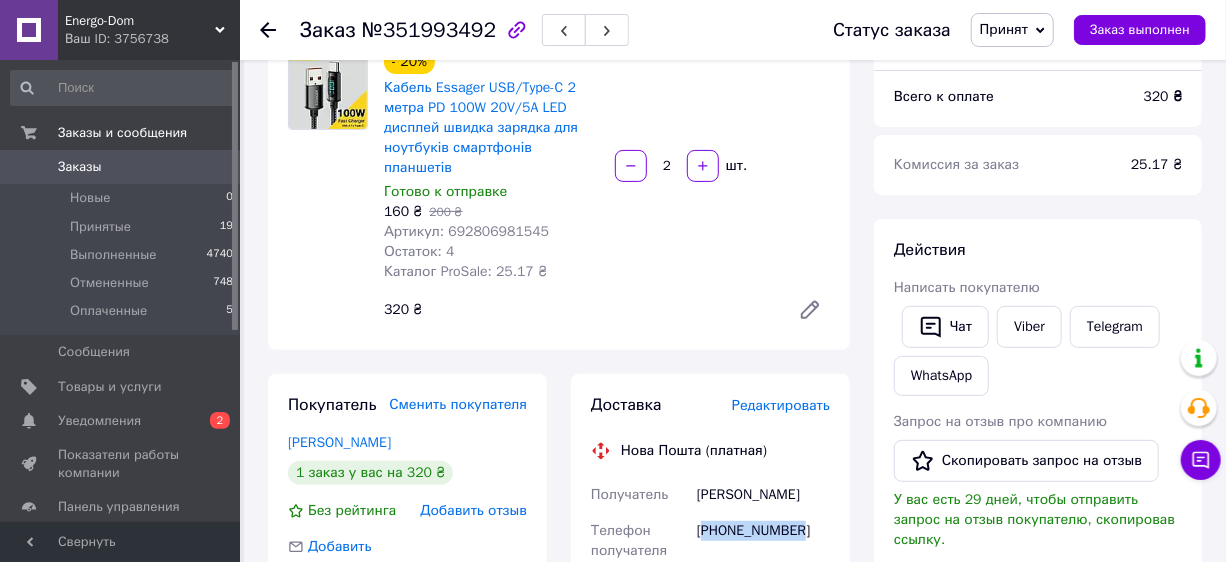 click on "+380507208072" at bounding box center (763, 541) 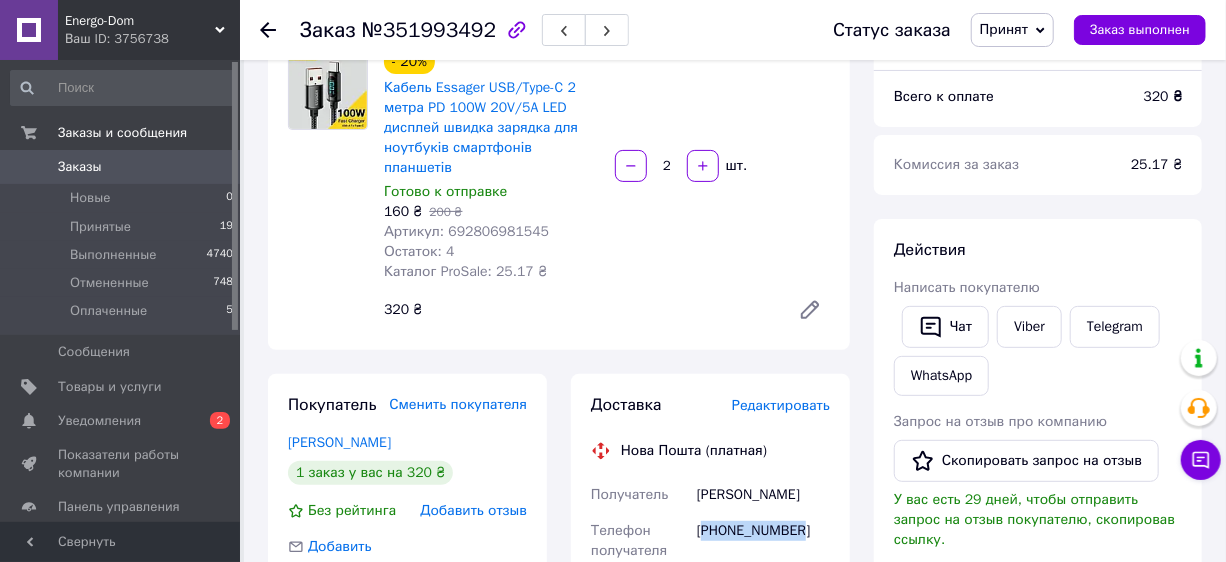 scroll, scrollTop: 363, scrollLeft: 0, axis: vertical 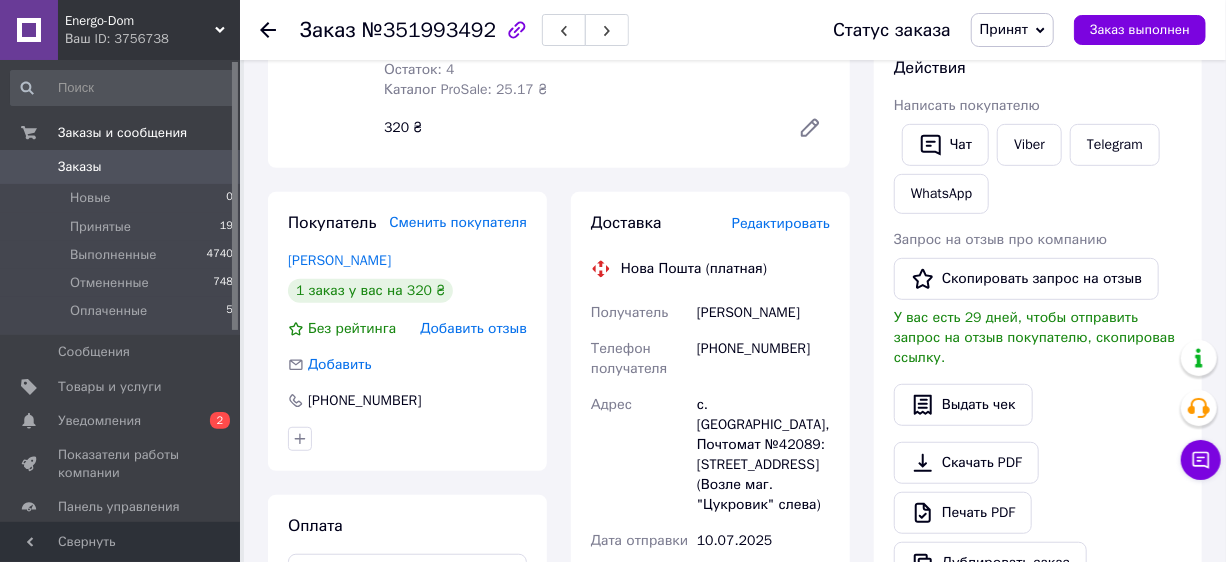 click on "Перепелица Олег" at bounding box center [763, 313] 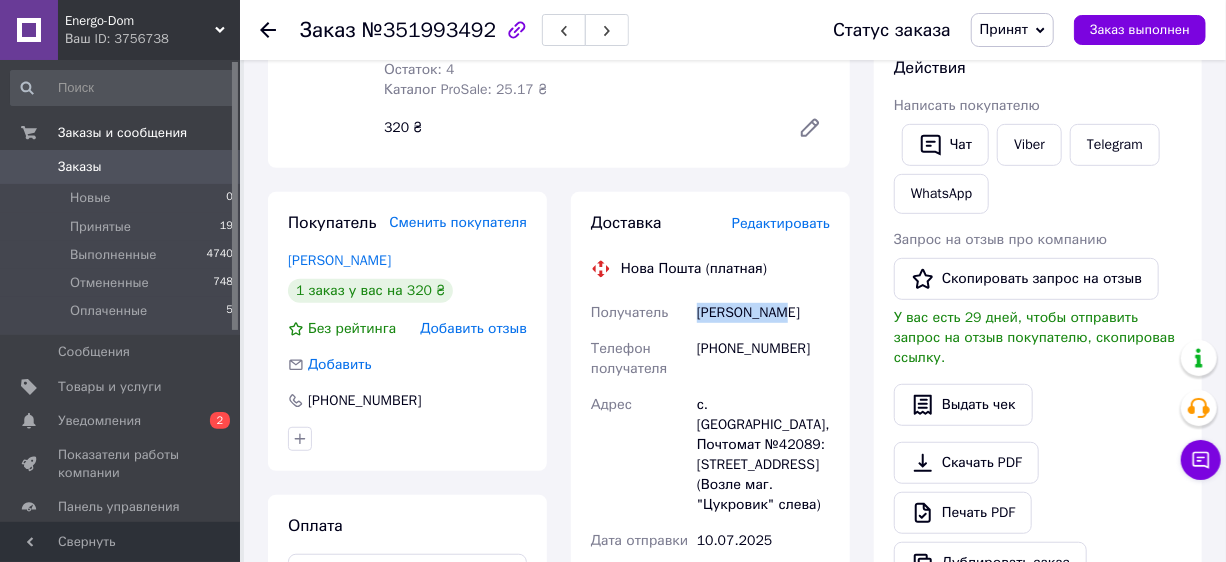 click on "Перепелица Олег" at bounding box center (763, 313) 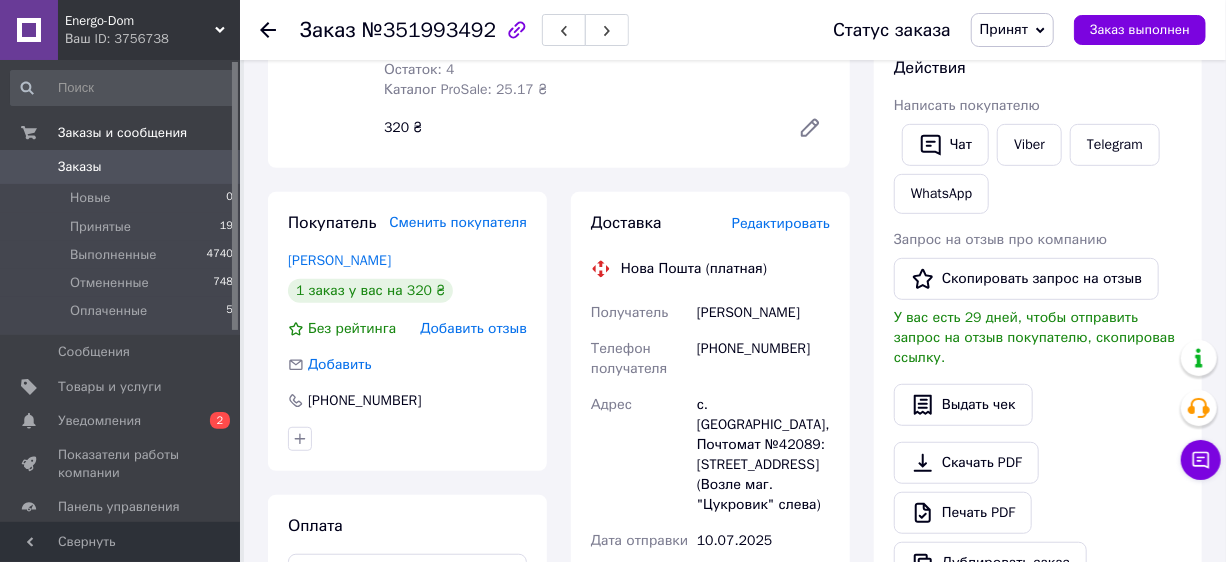 click on "Перепелица Олег" at bounding box center [763, 313] 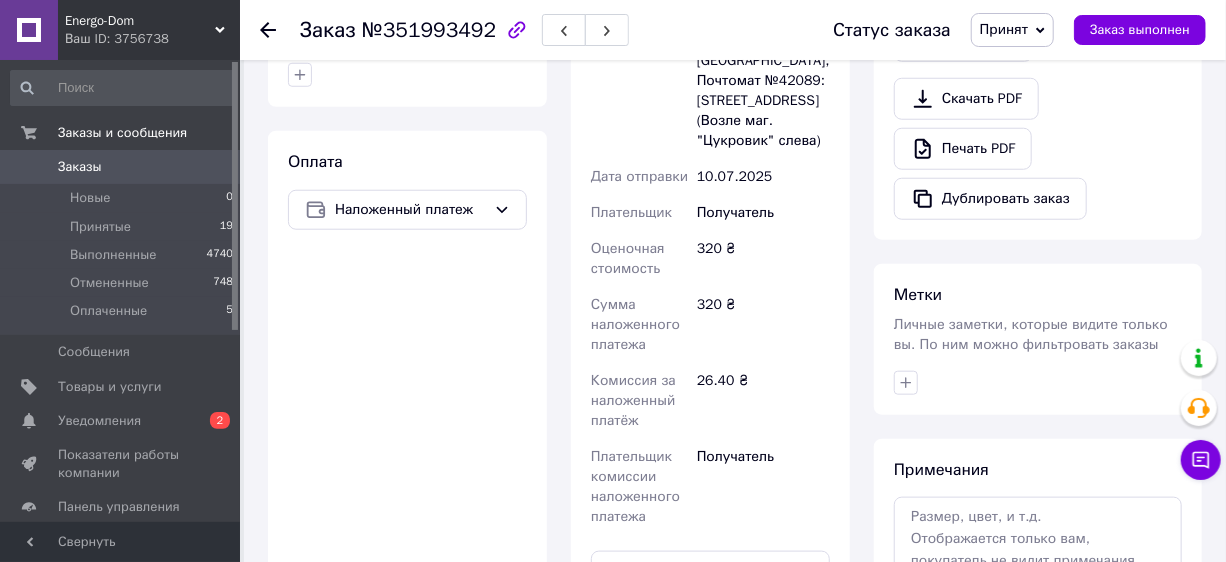 scroll, scrollTop: 1087, scrollLeft: 0, axis: vertical 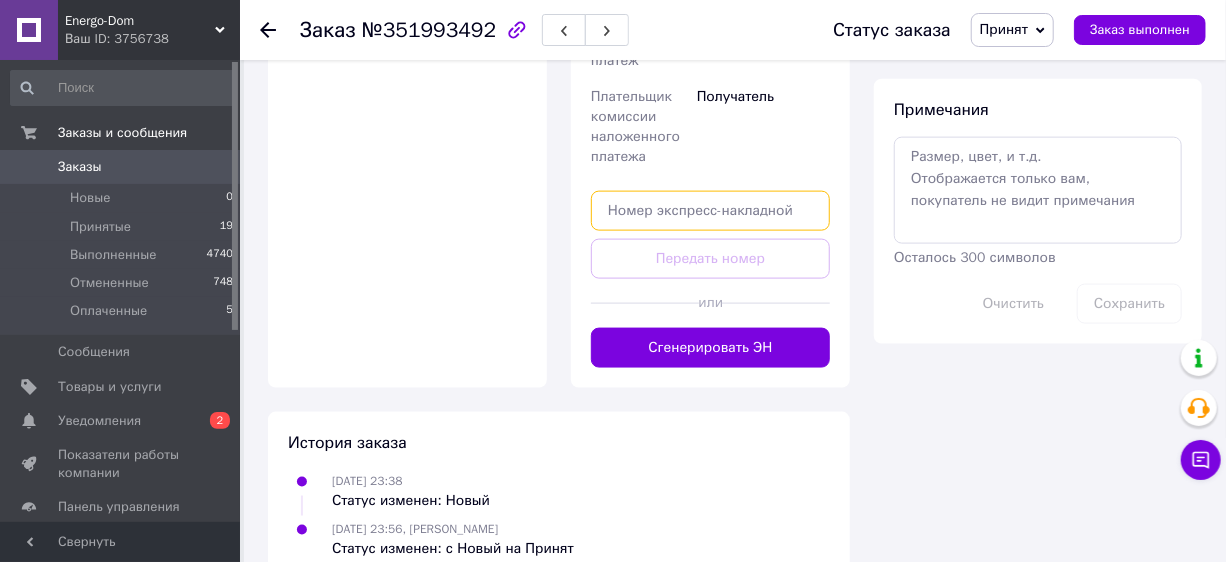 click at bounding box center (710, 211) 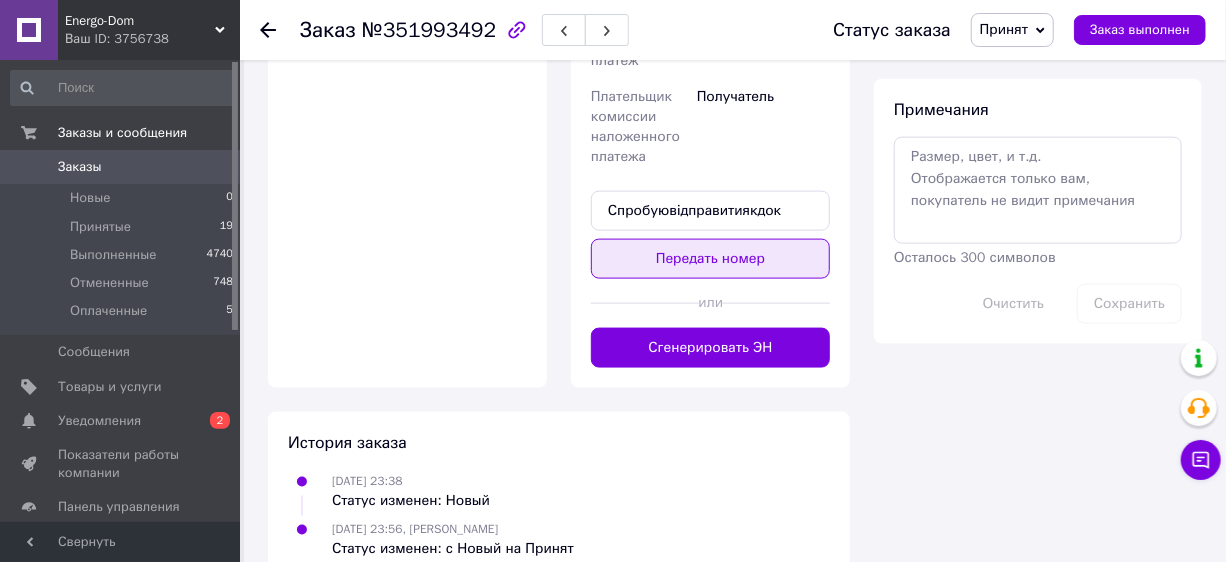click on "Передать номер" at bounding box center (710, 259) 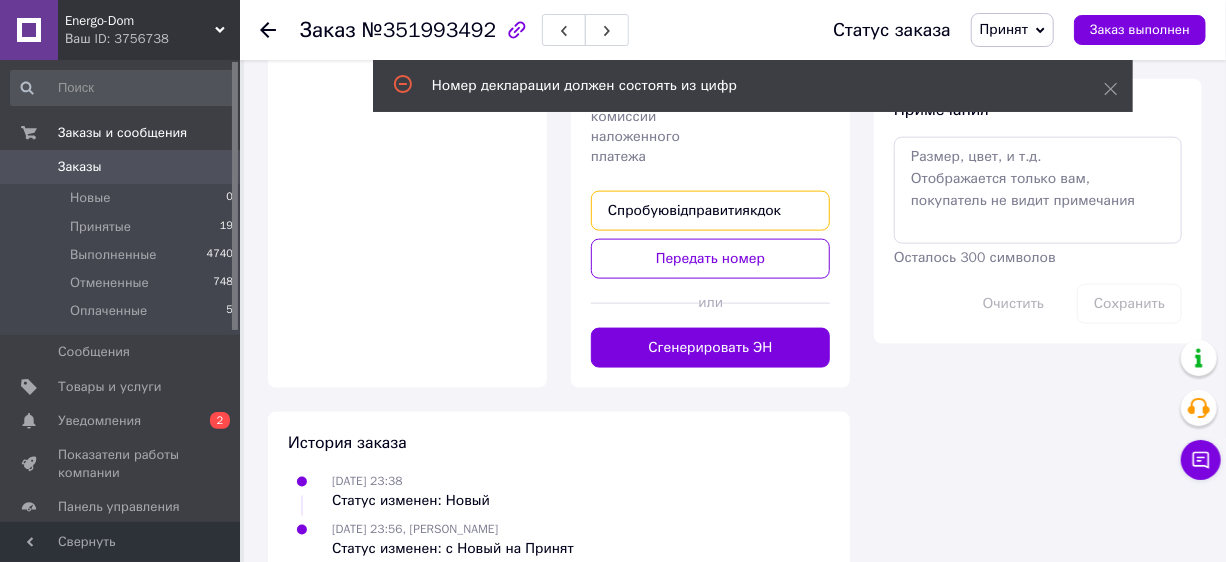 click on "Спробуювідправитиякдок" at bounding box center (710, 211) 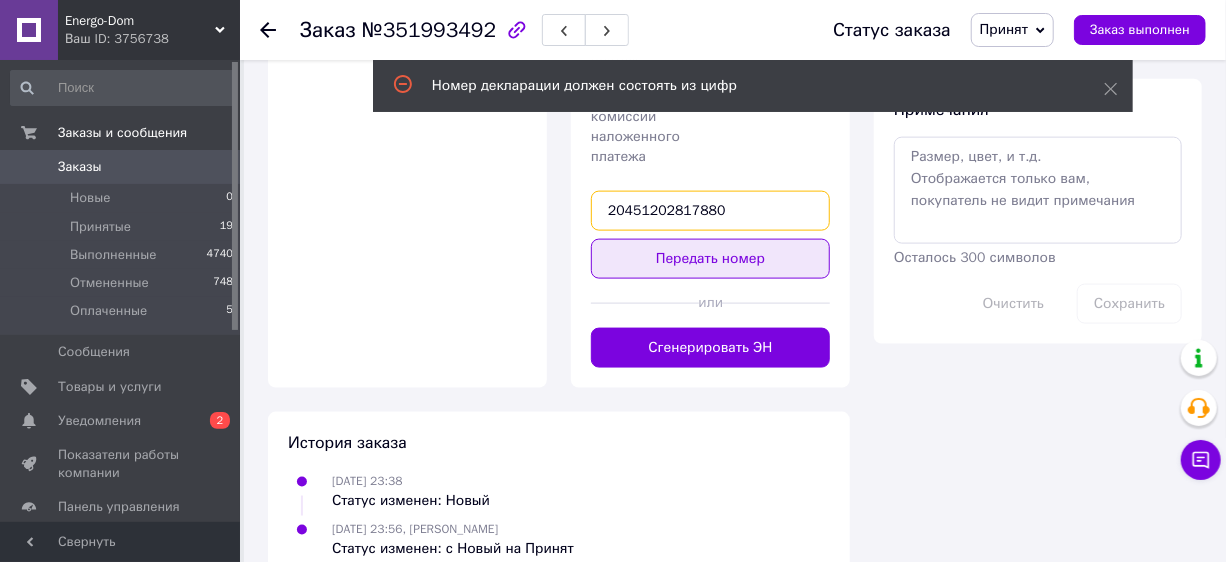 type on "20451202817880" 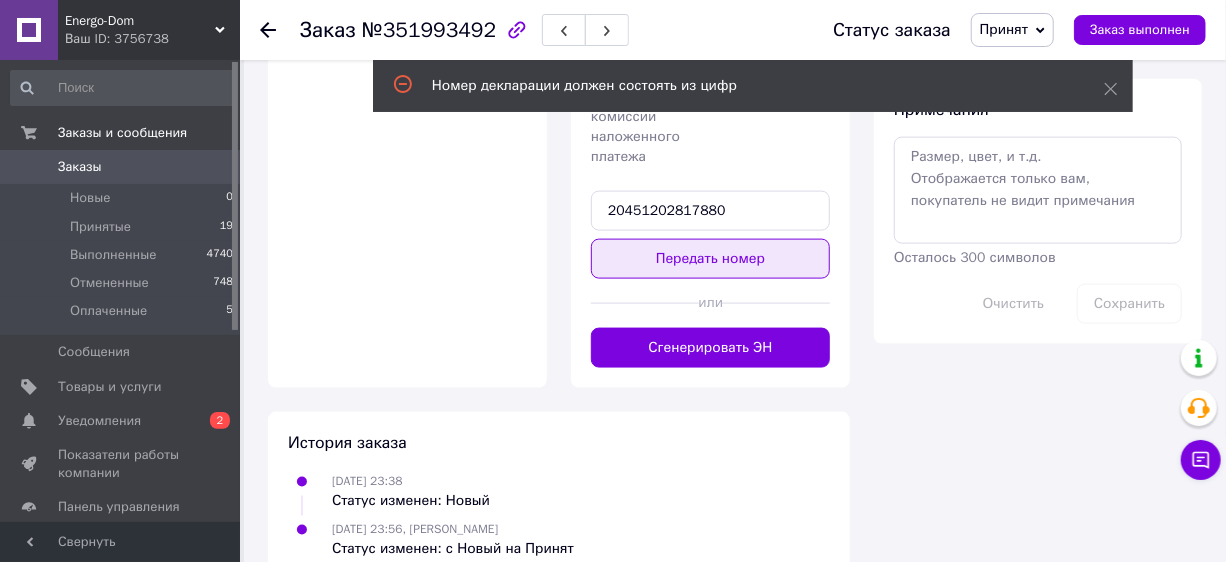 click on "Передать номер" at bounding box center [710, 259] 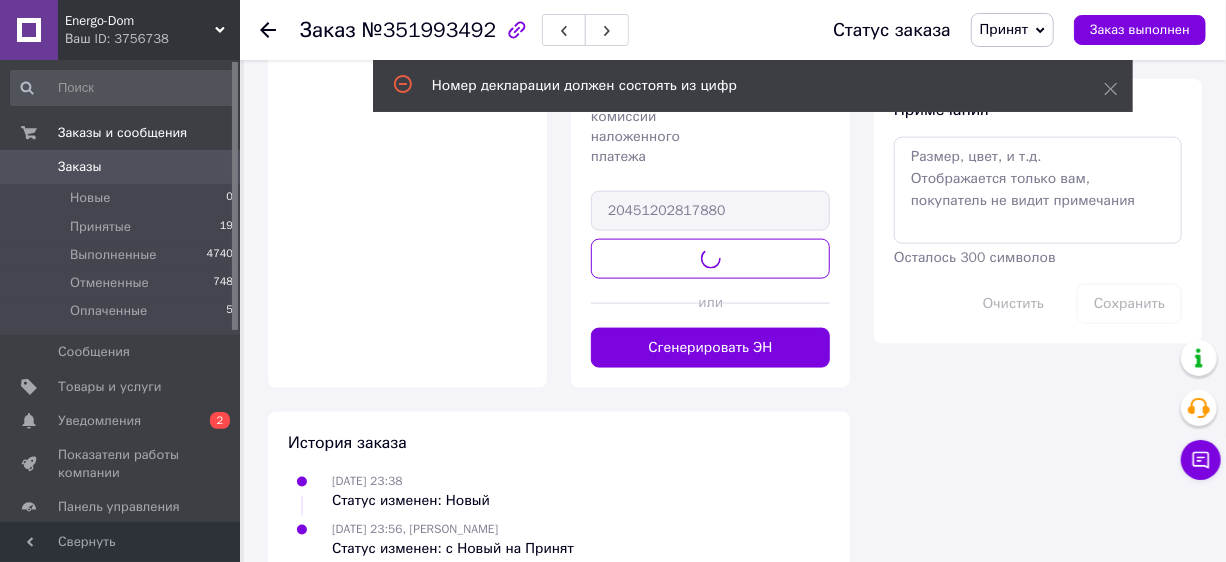scroll, scrollTop: 870, scrollLeft: 0, axis: vertical 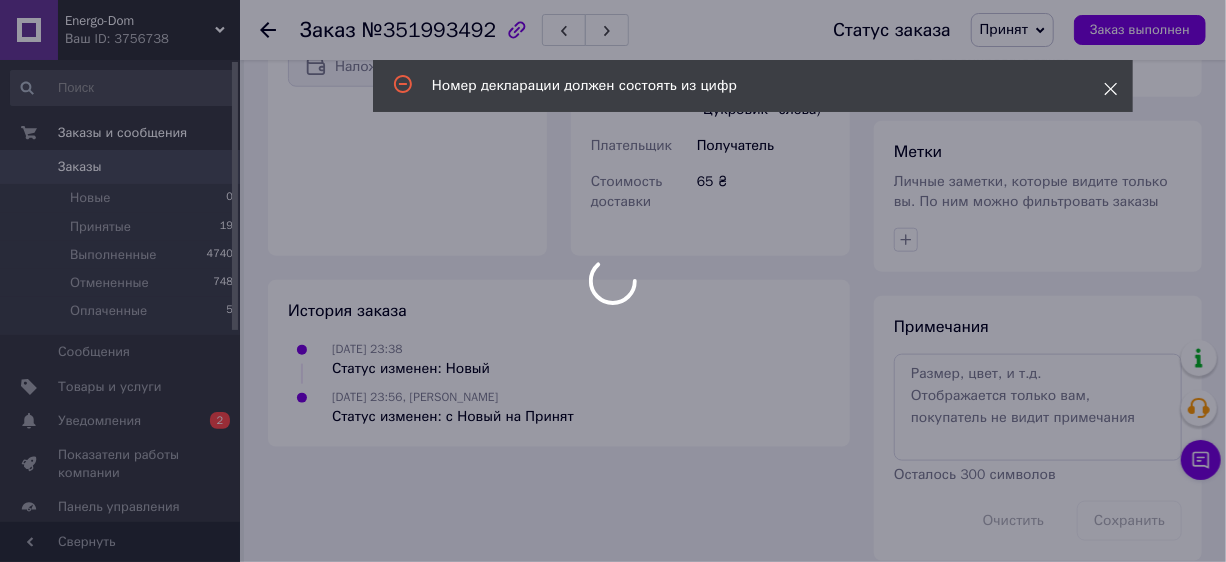 click 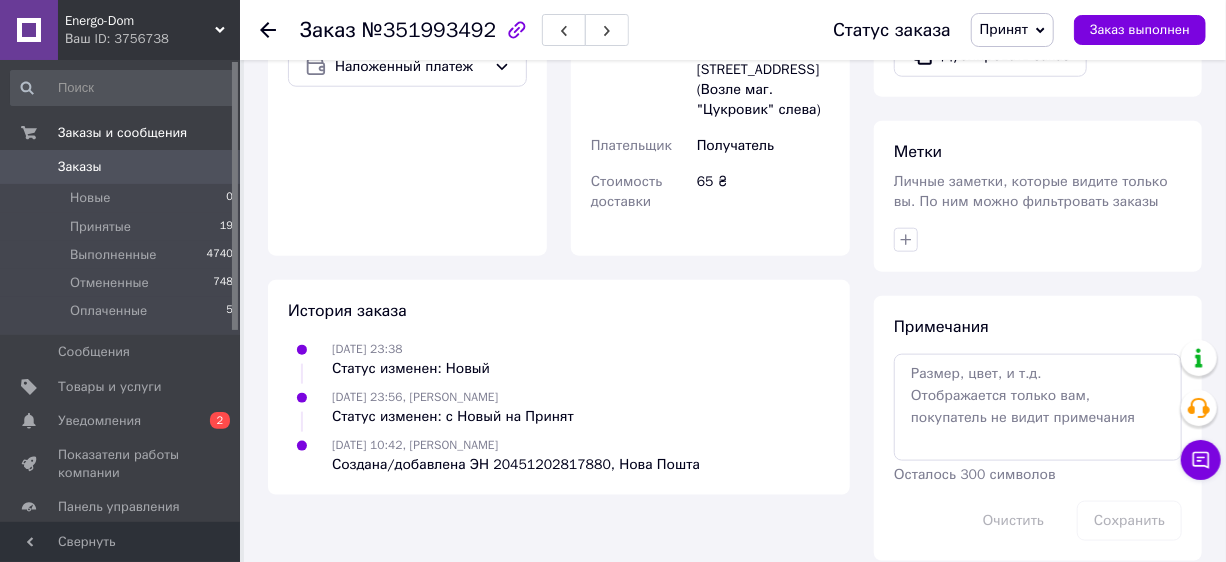 scroll, scrollTop: 325, scrollLeft: 0, axis: vertical 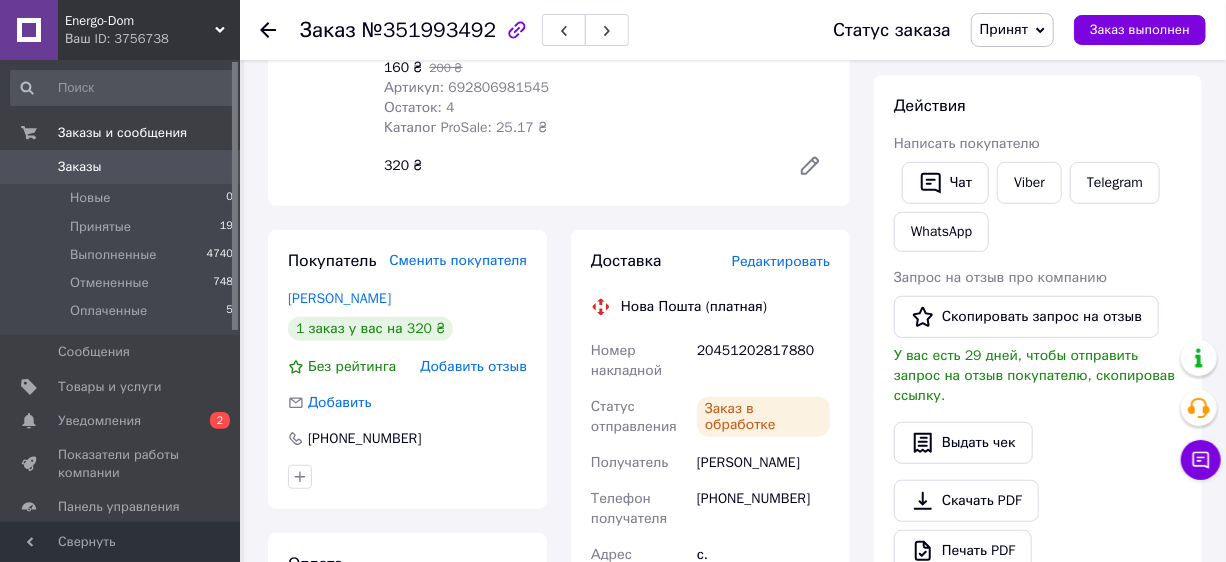 click on "Заказы" at bounding box center (121, 167) 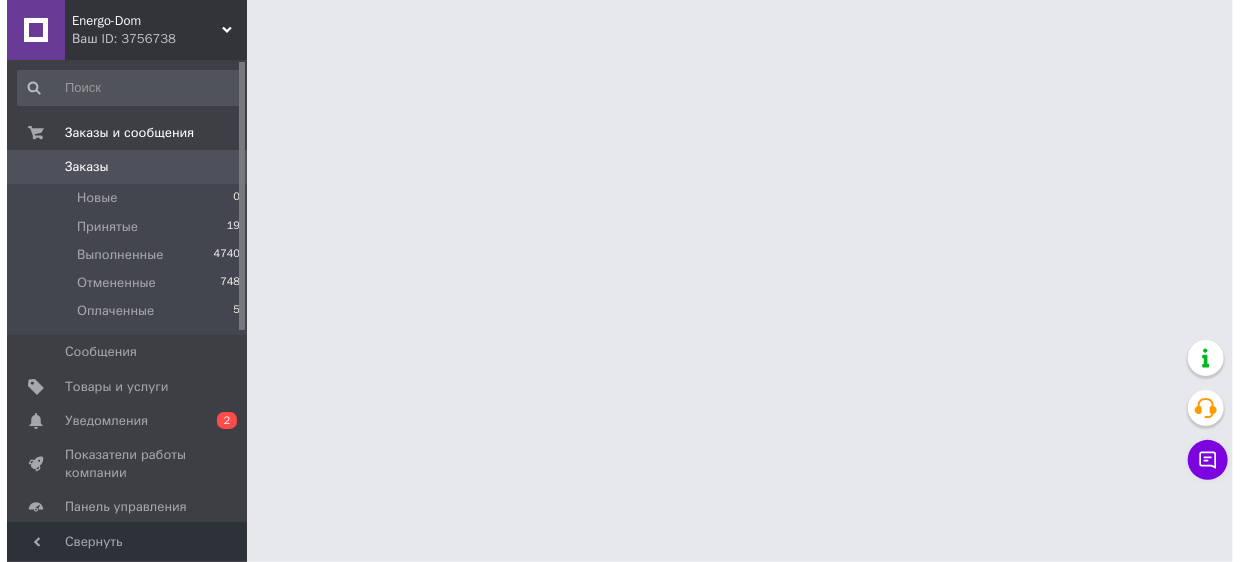 scroll, scrollTop: 0, scrollLeft: 0, axis: both 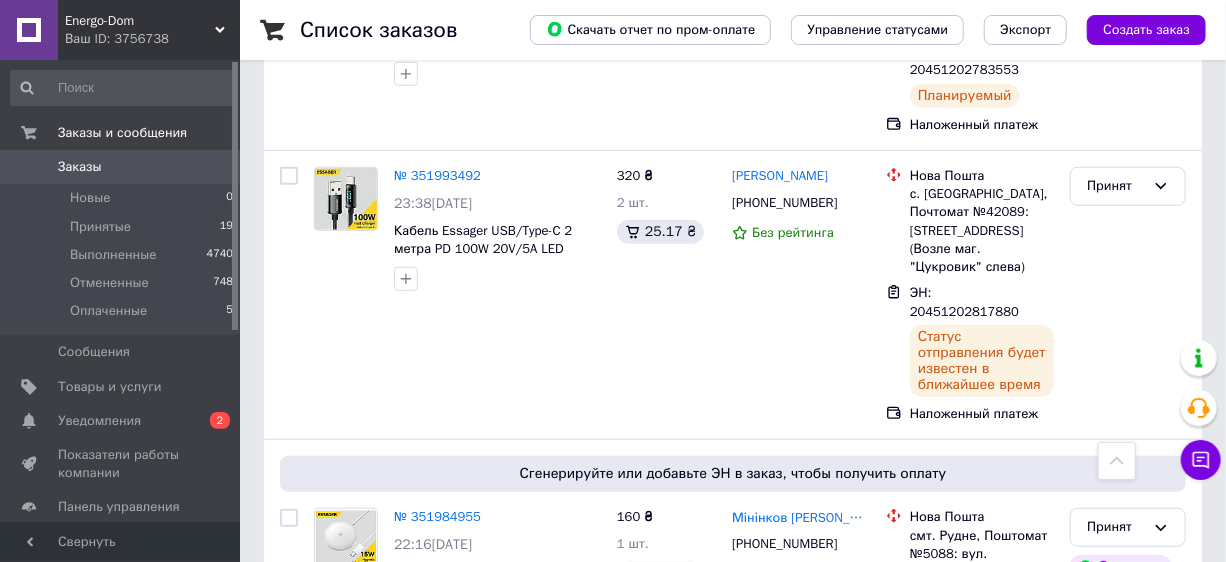 click on "Список заказов   Скачать отчет по пром-оплате Управление статусами Экспорт Создать заказ Фильтры Сохраненные фильтры: Все (5512) Заказ Сумма Покупатель Доставка и оплата Статус Отправьте посылку по номеру ЭН 20451202781185, чтобы получить оплату № 352017347 09:40, 10.07.2025 Силиконовая щетка для короткой шерсти собак и кошек Doggy Man Honey Smile 43x76mm Размер S (small) 430 ₴ 1 шт. 25.63 ₴ Тоадер Самсон +380662247524 90% Нова Пошта Одесса, Почтомат №26265: ул. Солнечная, 10 (маг. "Гурманъ") ЭН: 20451202781185 Планируемый Пром-оплата Принят Оплачено Дешевая доставка № 351994635 23:52, 09.07.2025 220 ₴ 1 шт. 12.65 ₴ Білоус Дмитро 100% 1" at bounding box center (733, 1901) 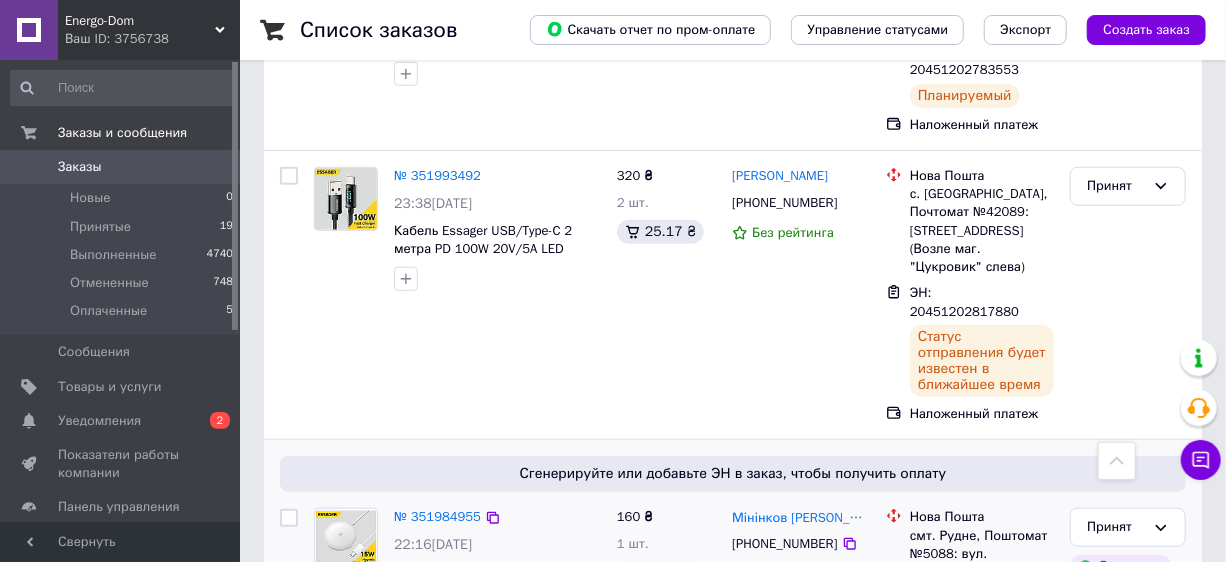 scroll, scrollTop: 727, scrollLeft: 0, axis: vertical 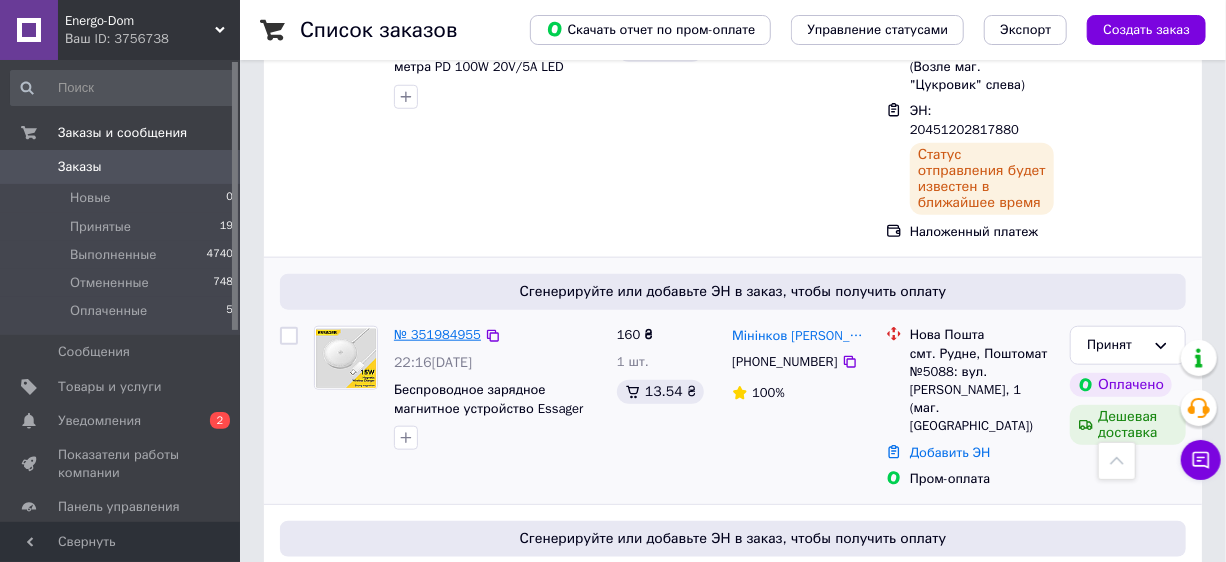 click on "№ 351984955" at bounding box center (437, 334) 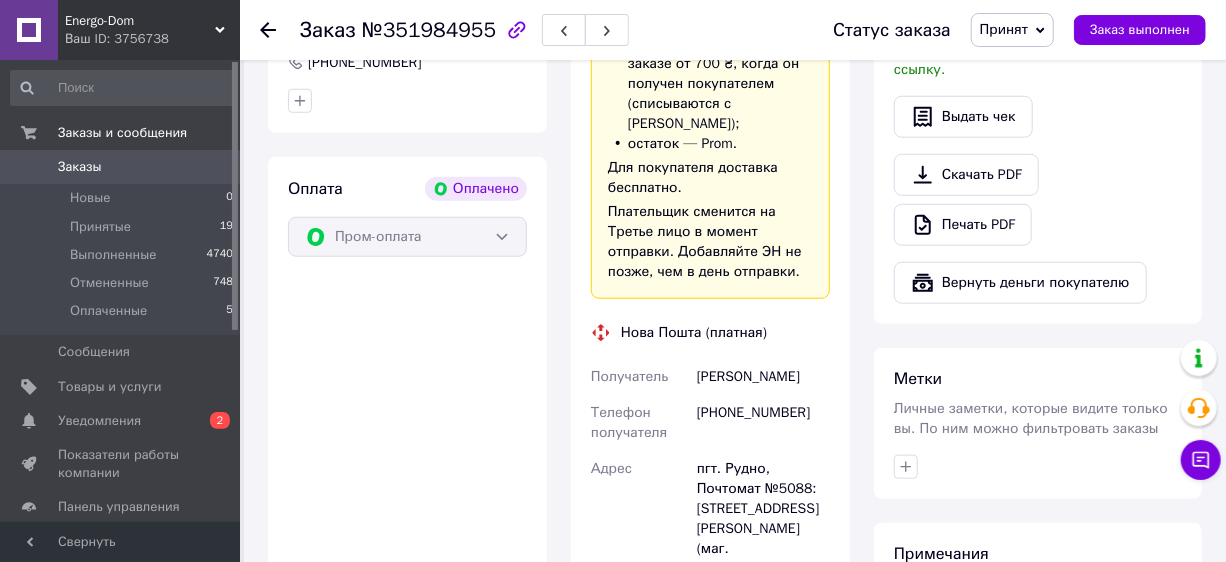 scroll, scrollTop: 363, scrollLeft: 0, axis: vertical 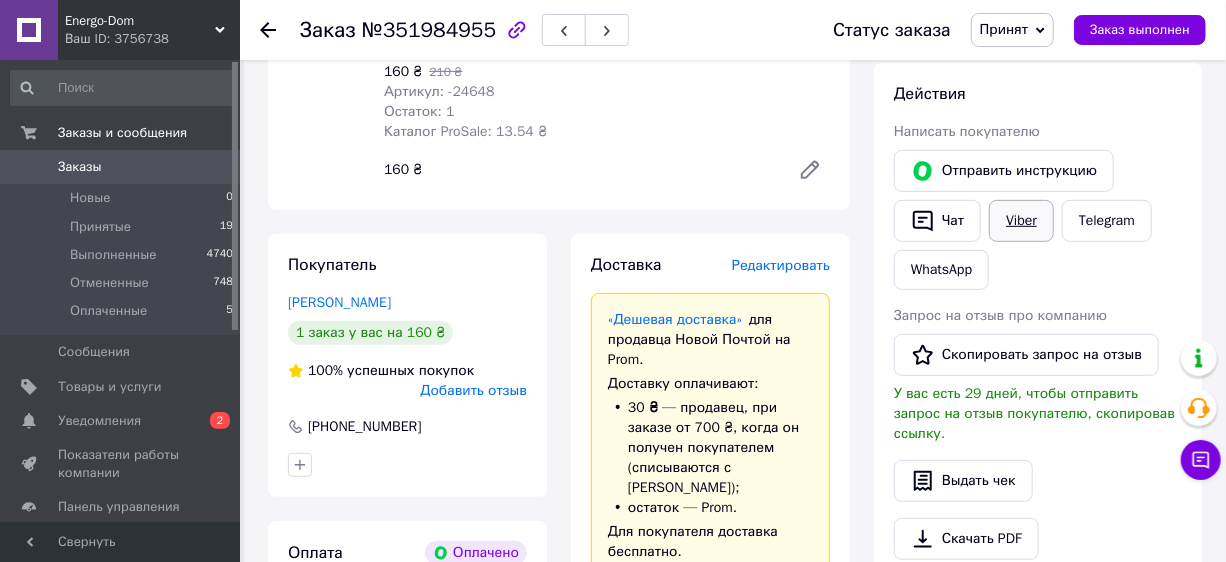 click on "Viber" at bounding box center [1021, 221] 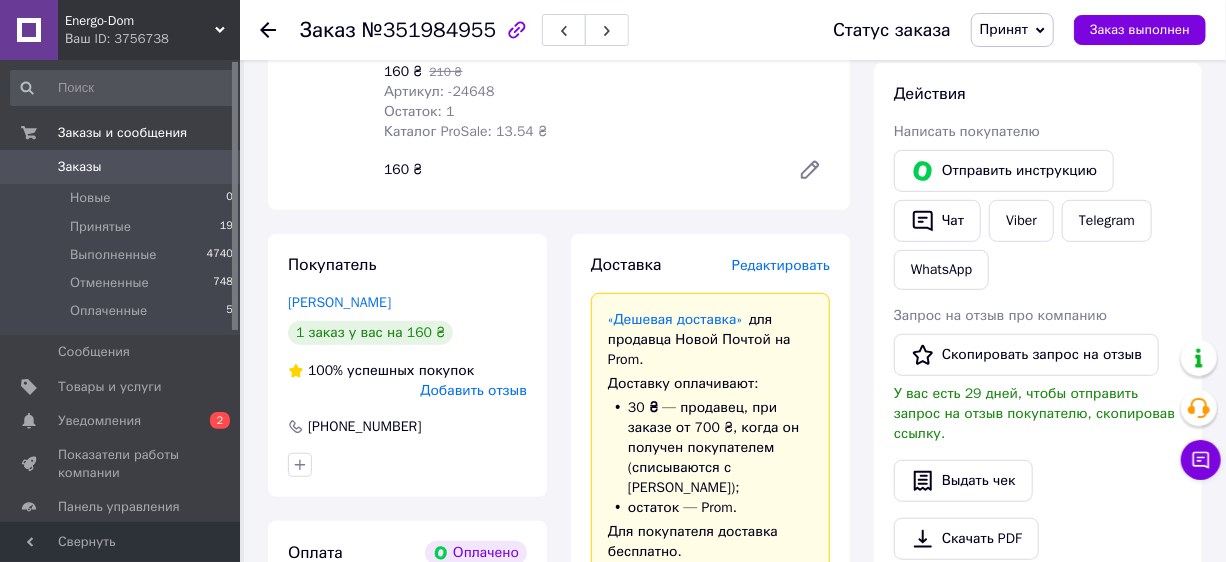 scroll, scrollTop: 0, scrollLeft: 0, axis: both 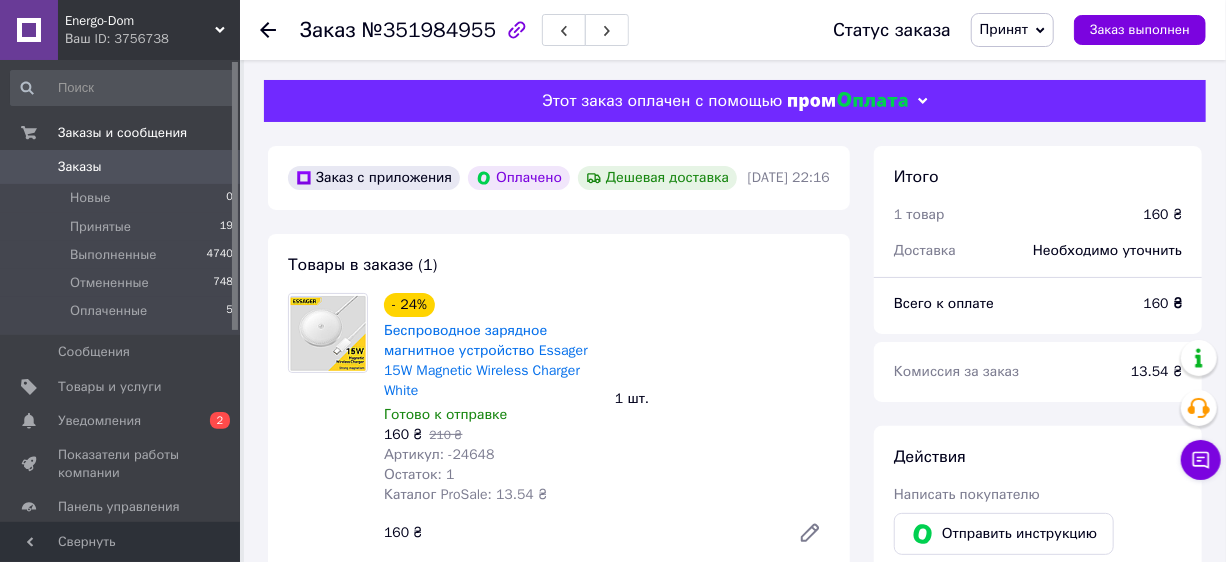 click on "Заказ №351984955 Статус заказа Принят Выполнен Отменен Оплаченный Заказ выполнен Этот заказ оплачен с помощью Заказ с приложения Оплачено Дешевая доставка 09.07.2025 | 22:16 Товары в заказе (1) - 24% Беспроводное зарядное магнитное устройство Essager 15W Magnetic Wireless Charger White Готово к отправке 160 ₴   210 ₴ Артикул: -24648 Остаток: 1 Каталог ProSale: 13.54 ₴  1 шт. 160 ₴ Покупатель Євген Мінінков 1 заказ у вас на 160 ₴ 100%   успешных покупок Добавить отзыв +380982345233 Оплата Оплачено Пром-оплата Доставка Редактировать «Дешевая доставка»   для продавца Новой Почтой на Prom. Доставку оплачивают: 30 ₴   <" at bounding box center (735, 1037) 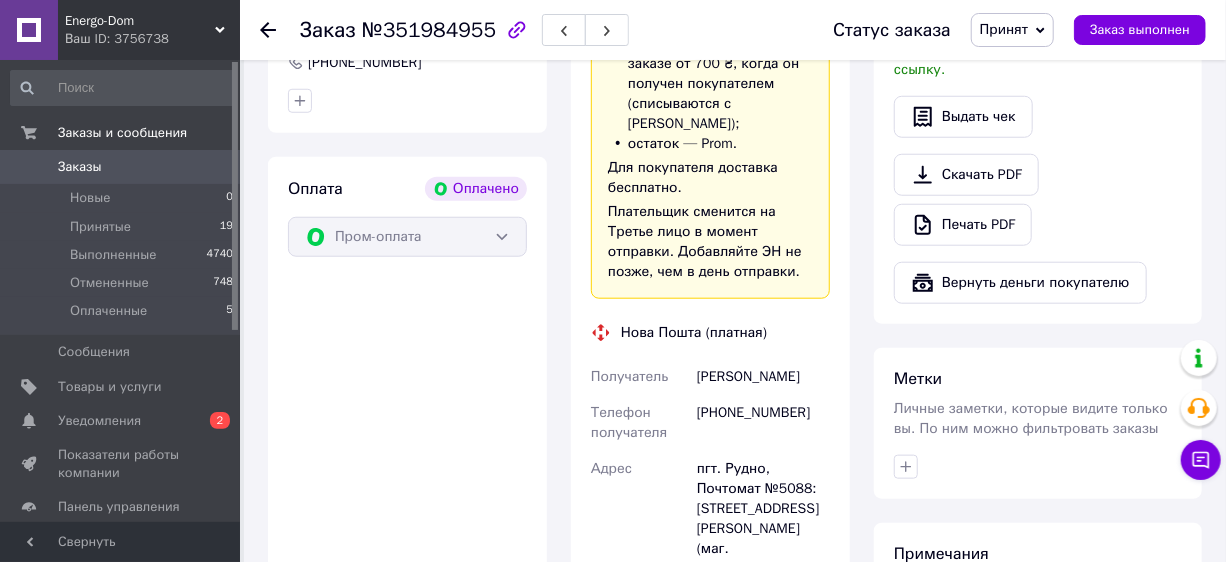 scroll, scrollTop: 181, scrollLeft: 0, axis: vertical 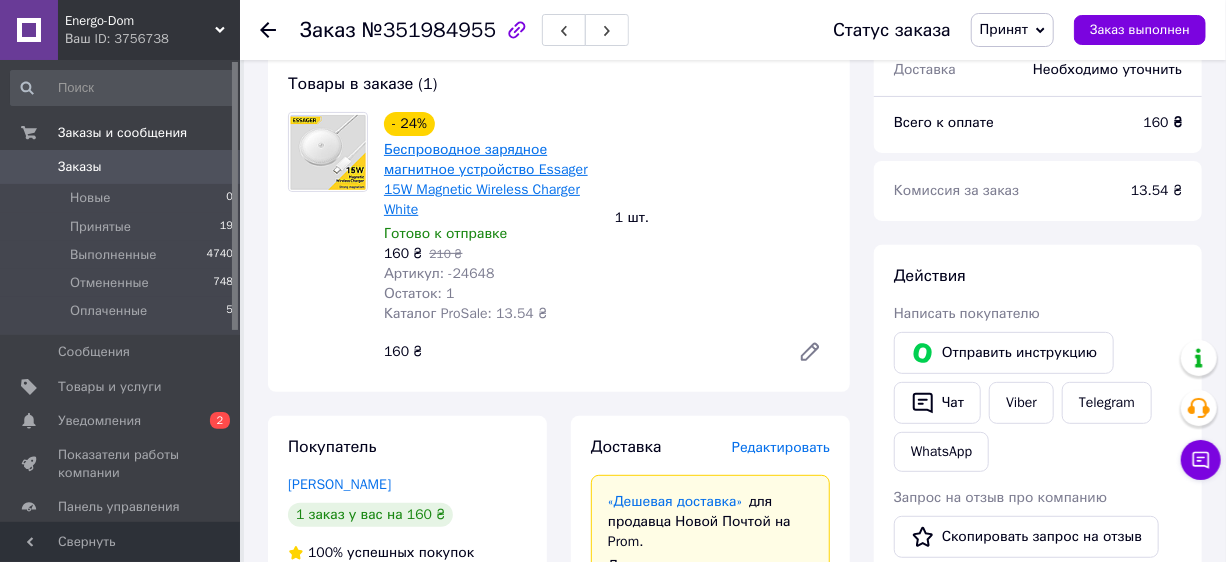 click on "Беспроводное зарядное магнитное устройство Essager 15W Magnetic Wireless Charger White" at bounding box center [486, 179] 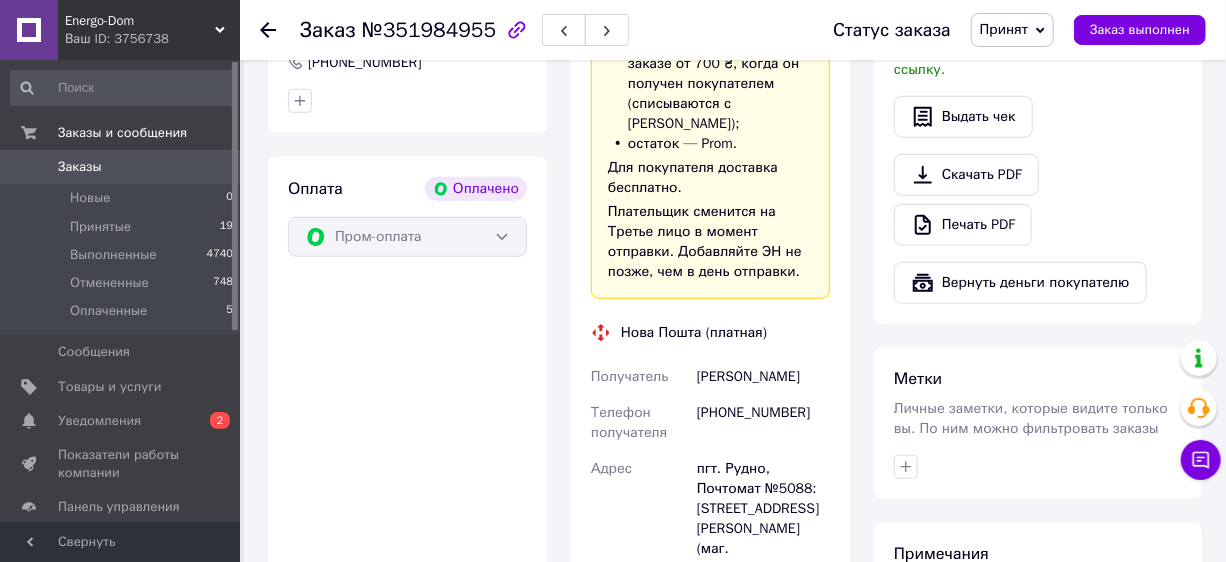 scroll, scrollTop: 909, scrollLeft: 0, axis: vertical 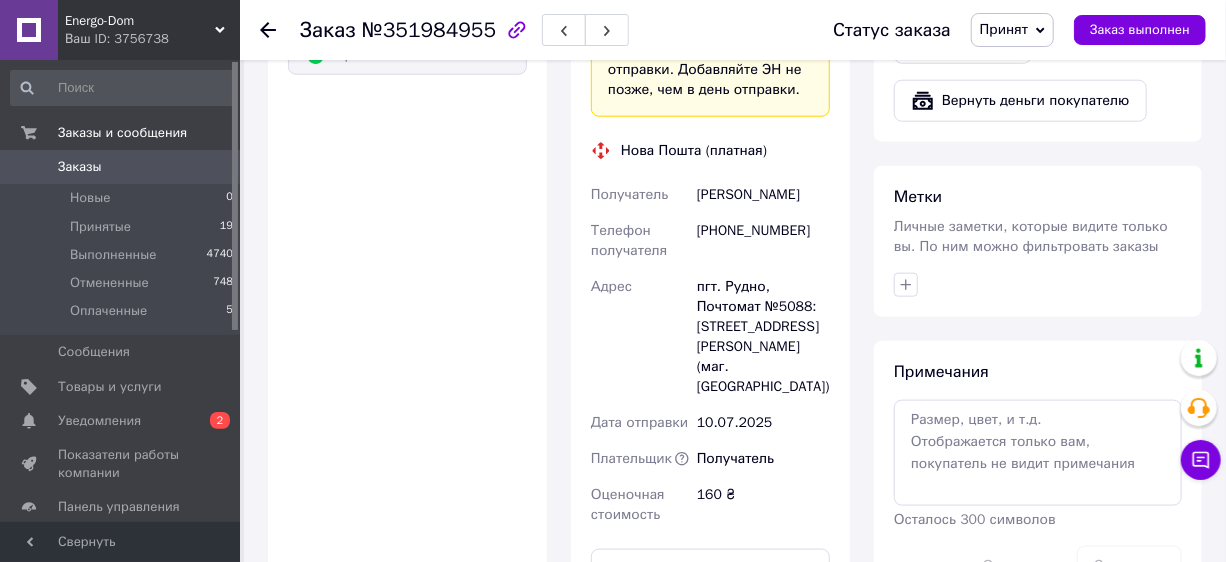click on "+380982345233" at bounding box center (763, 241) 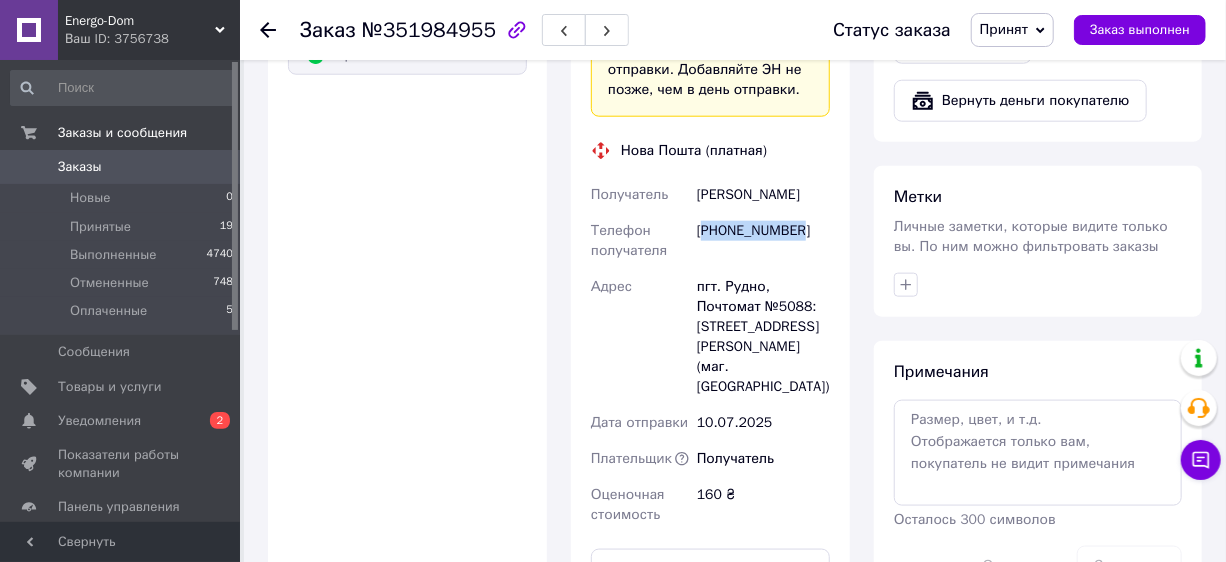 click on "+380982345233" at bounding box center [763, 241] 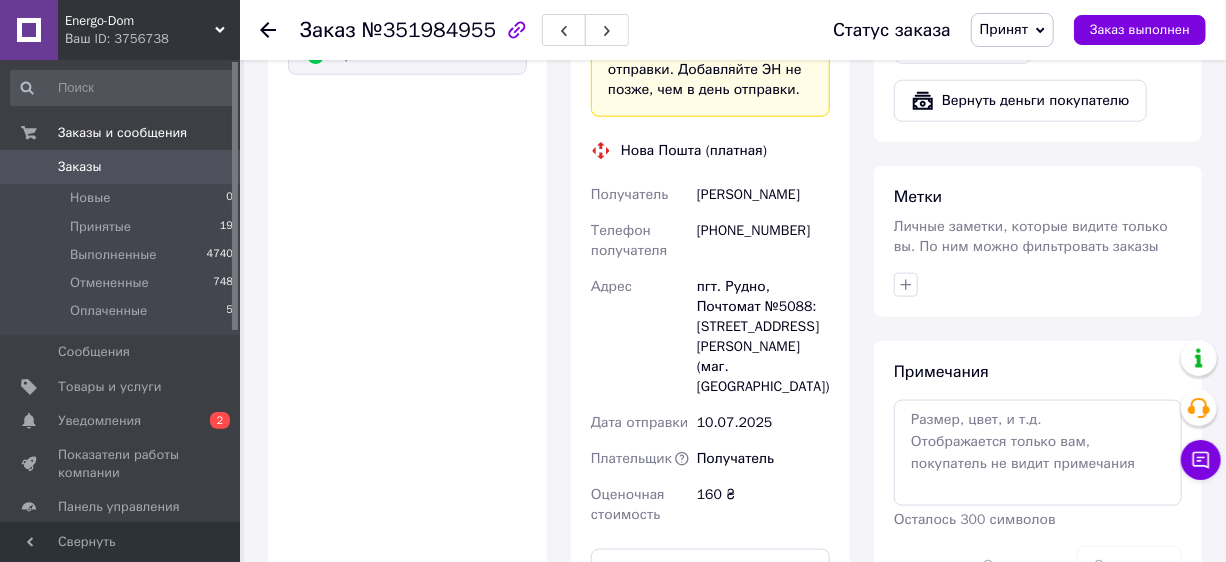click on "Євген Мінінков" at bounding box center [763, 195] 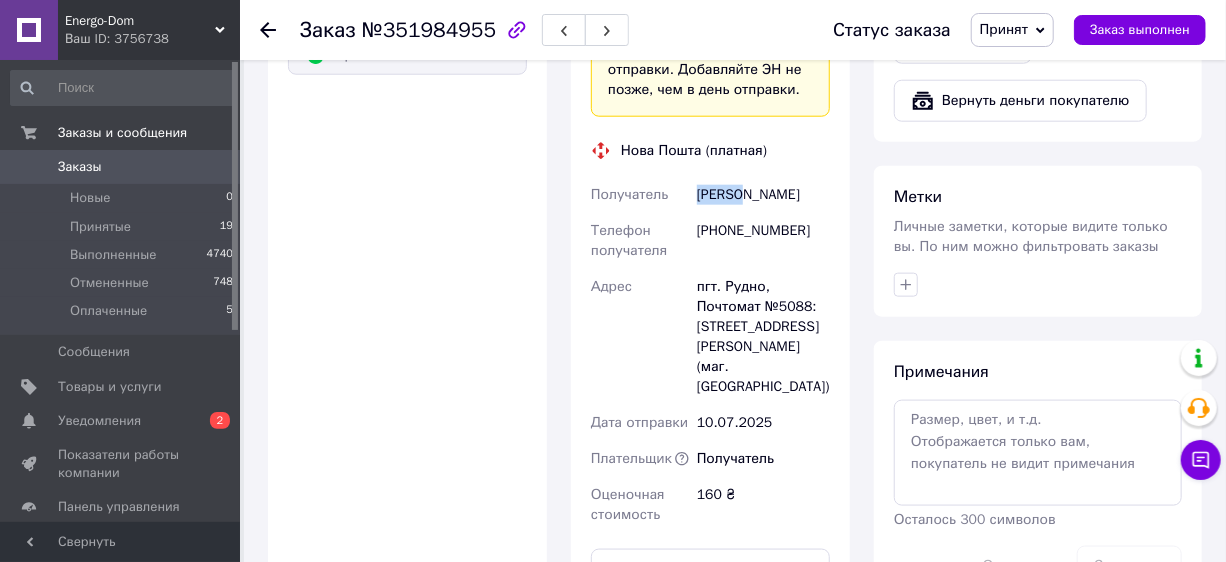 click on "Євген Мінінков" at bounding box center [763, 195] 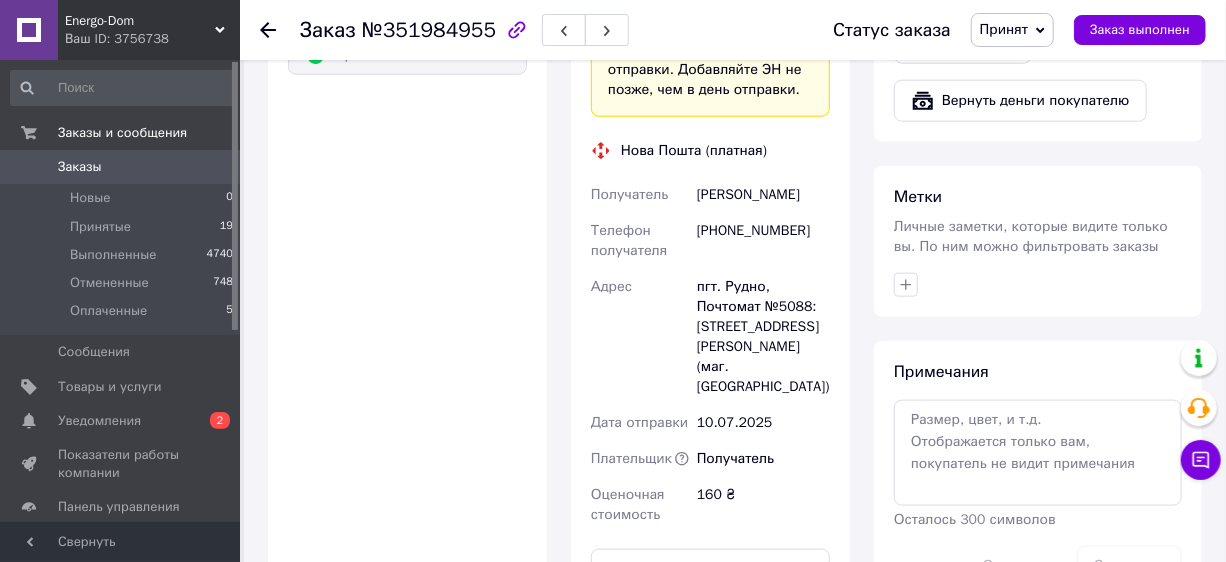 click on "Євген Мінінков" at bounding box center [763, 195] 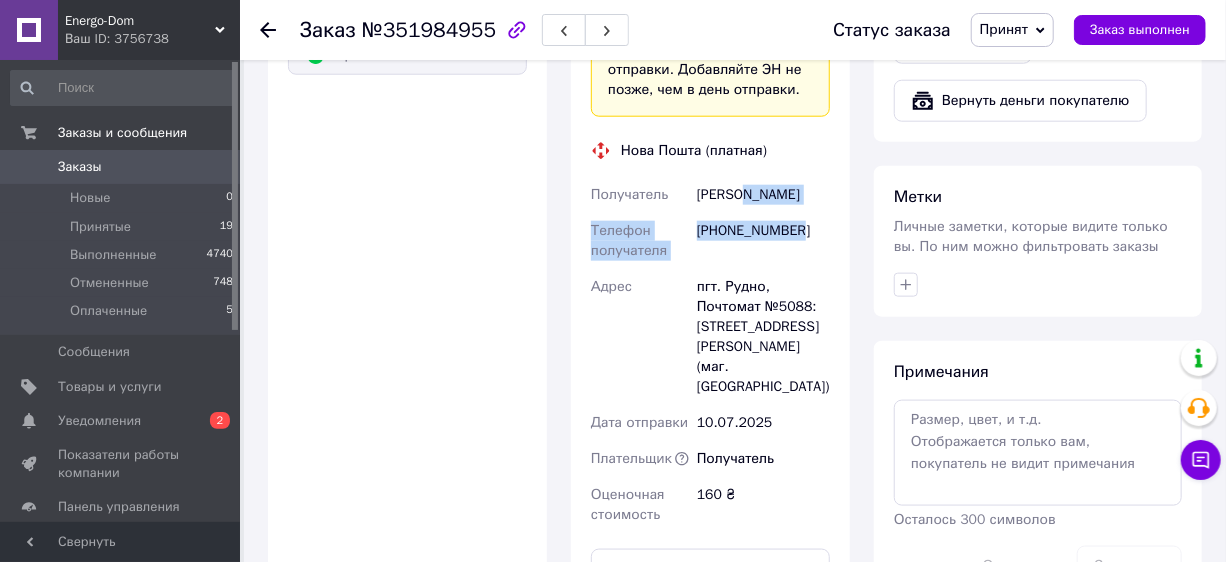 click on "Євген Мінінков" at bounding box center [763, 195] 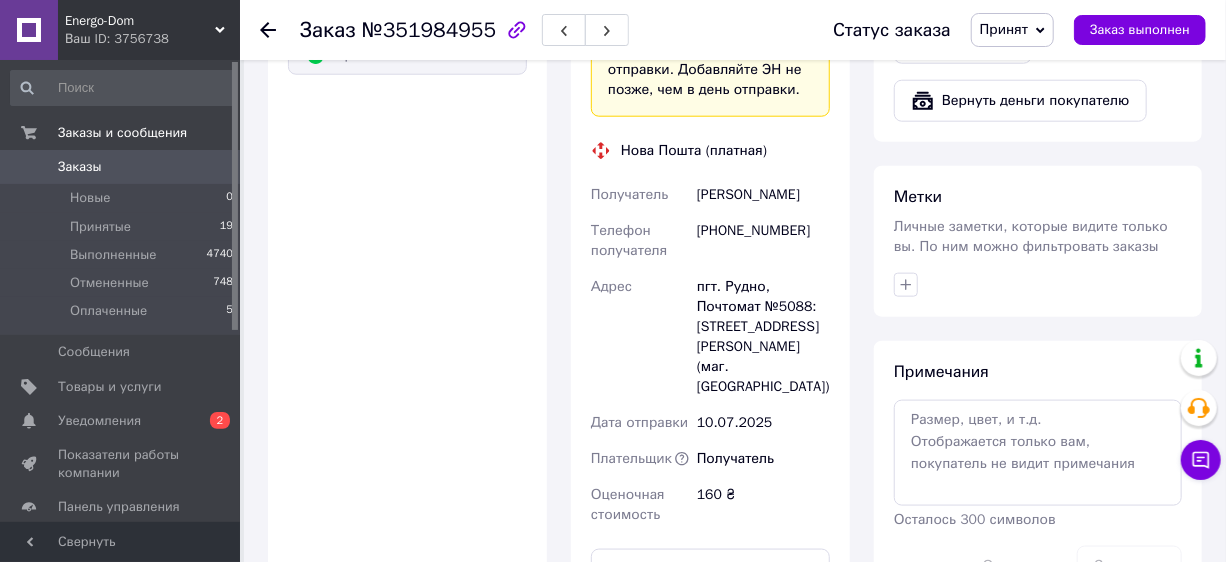 click on "Євген Мінінков" at bounding box center [763, 195] 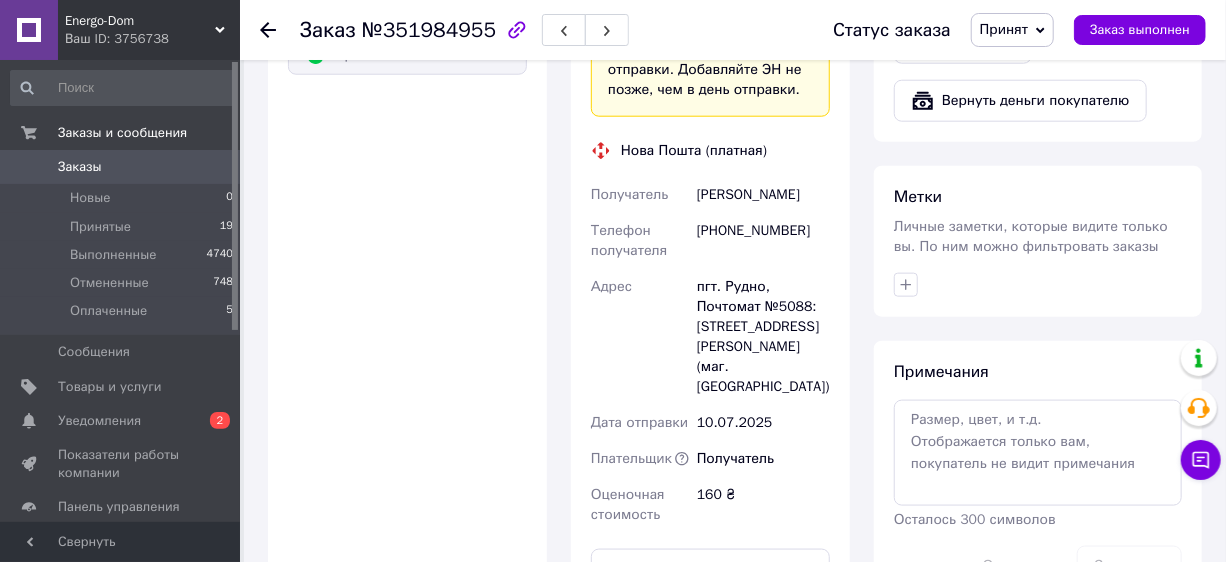 click on "пгт. Рудно, Почтомат №5088: ул. Шептицкого, 1 (маг. АТБ)" at bounding box center (763, 337) 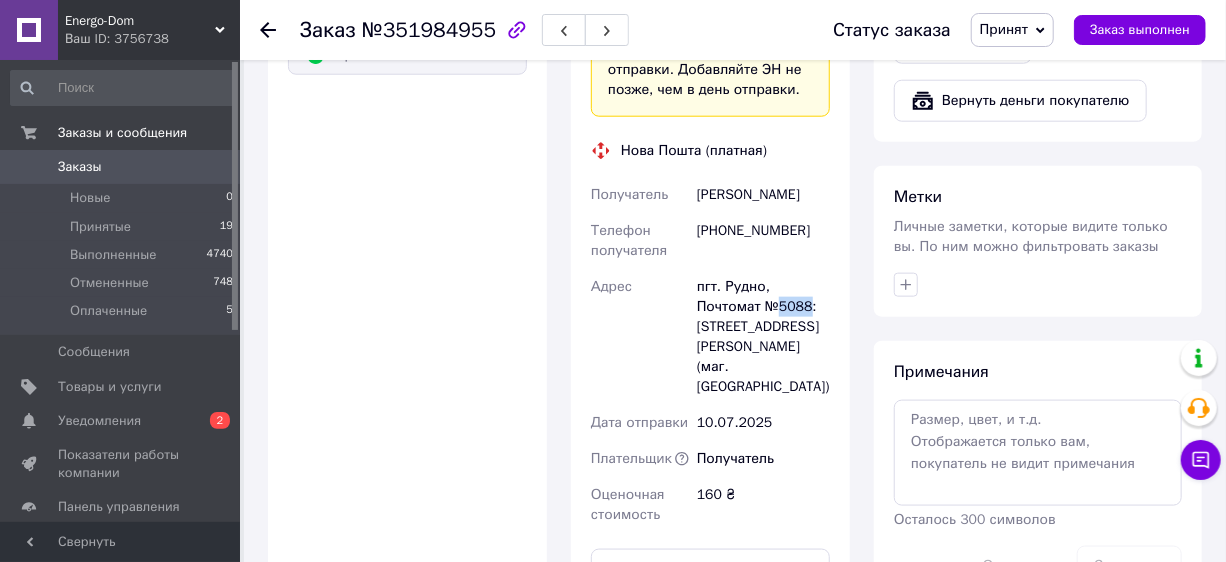 click on "пгт. Рудно, Почтомат №5088: ул. Шептицкого, 1 (маг. АТБ)" at bounding box center [763, 337] 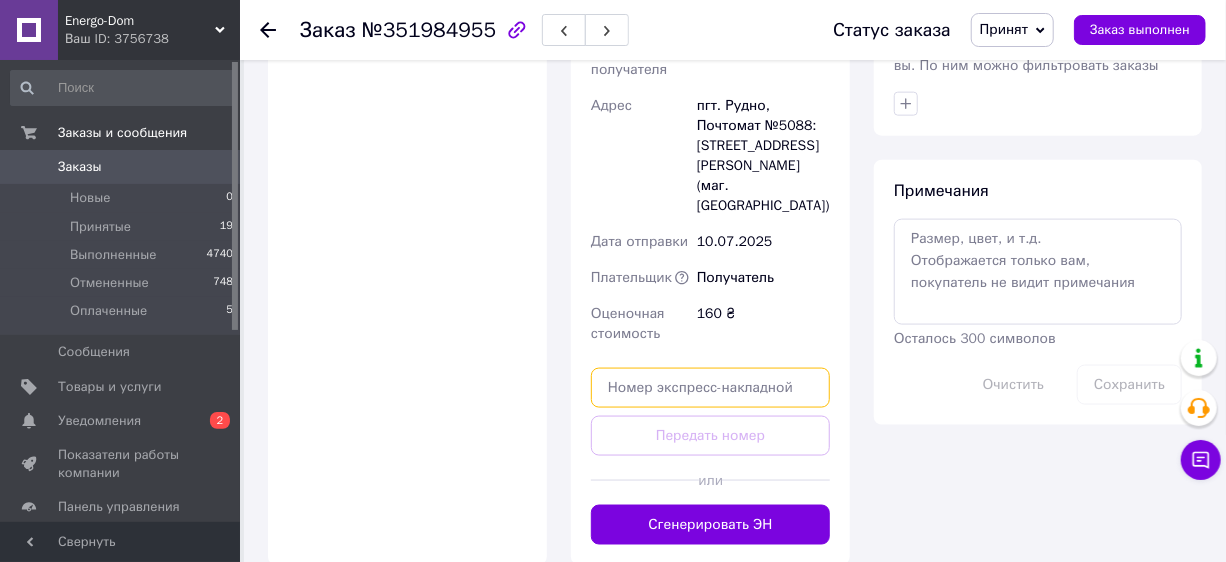 click at bounding box center (710, 388) 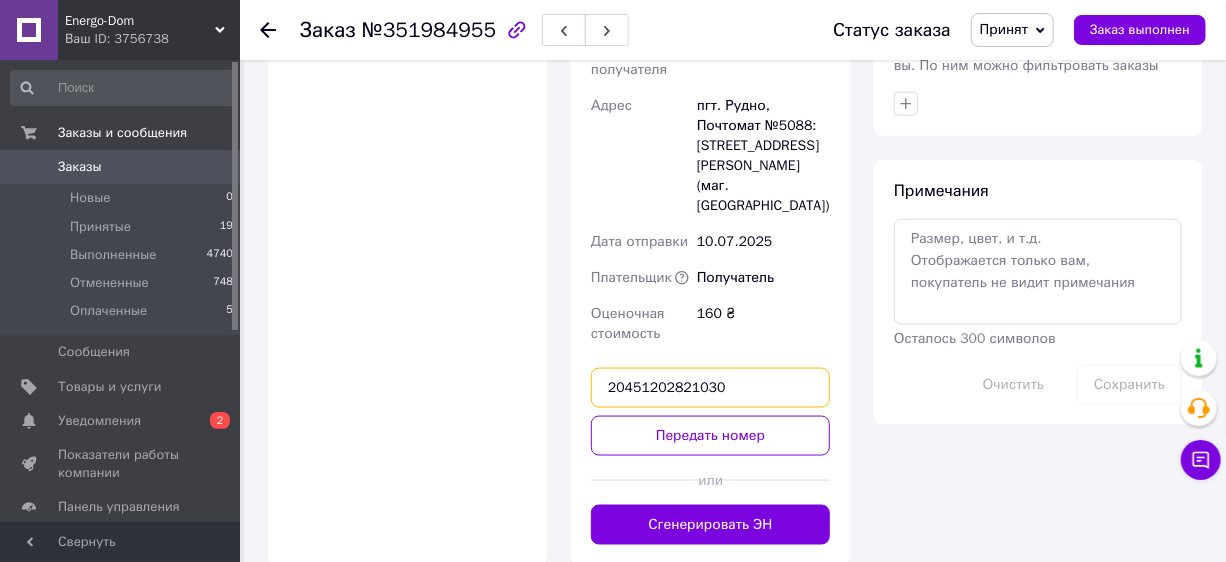 type on "20451202821030" 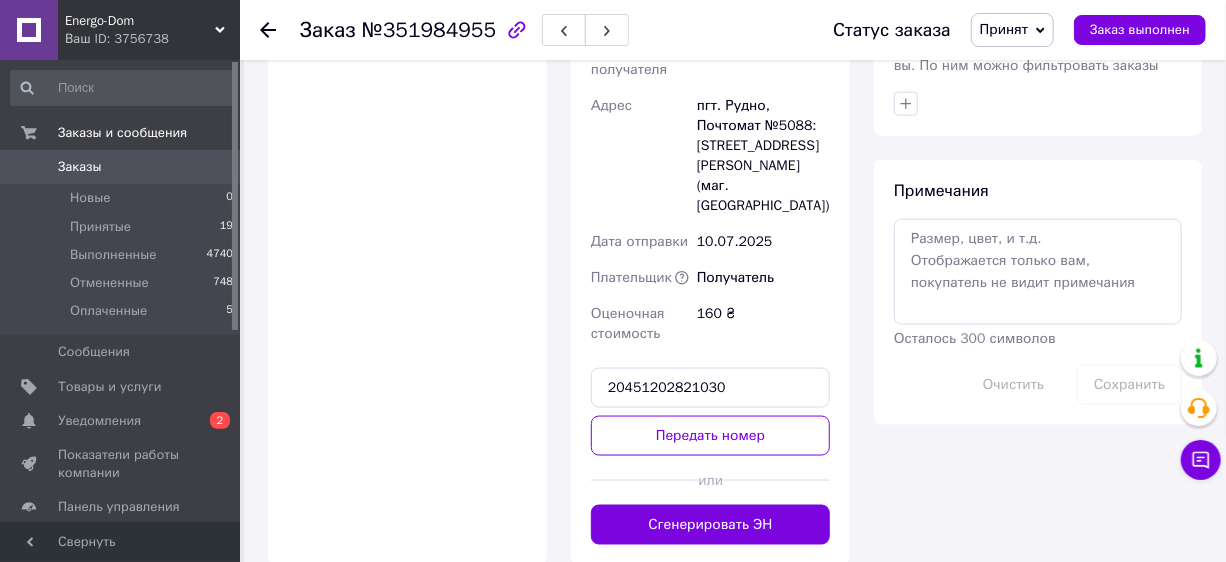drag, startPoint x: 672, startPoint y: 401, endPoint x: 654, endPoint y: 540, distance: 140.16063 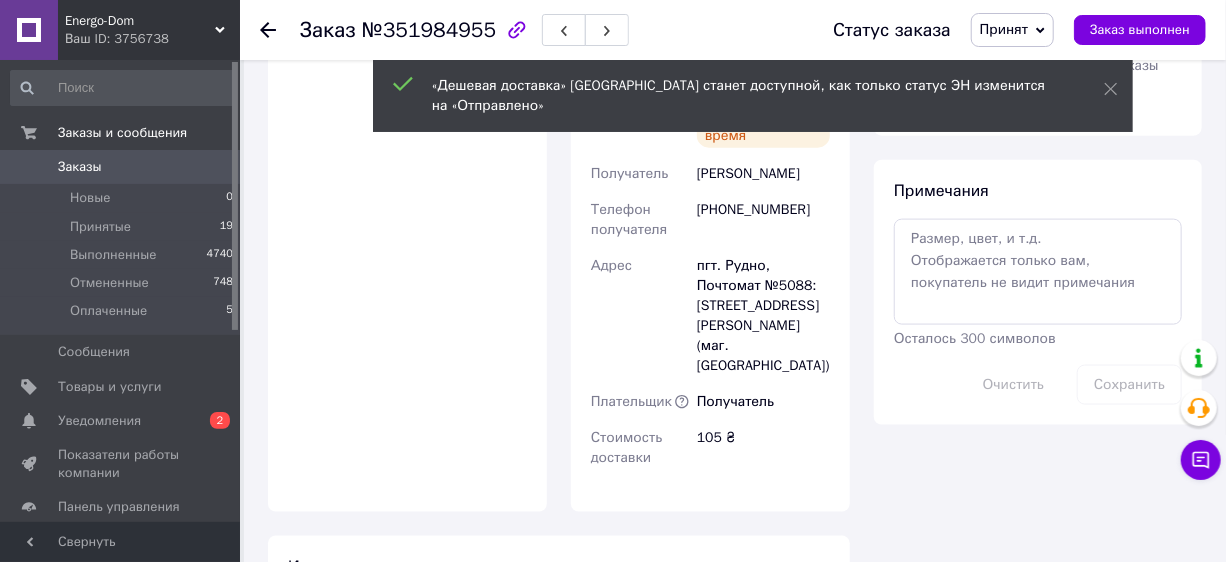 click on "Заказы 0" at bounding box center [122, 167] 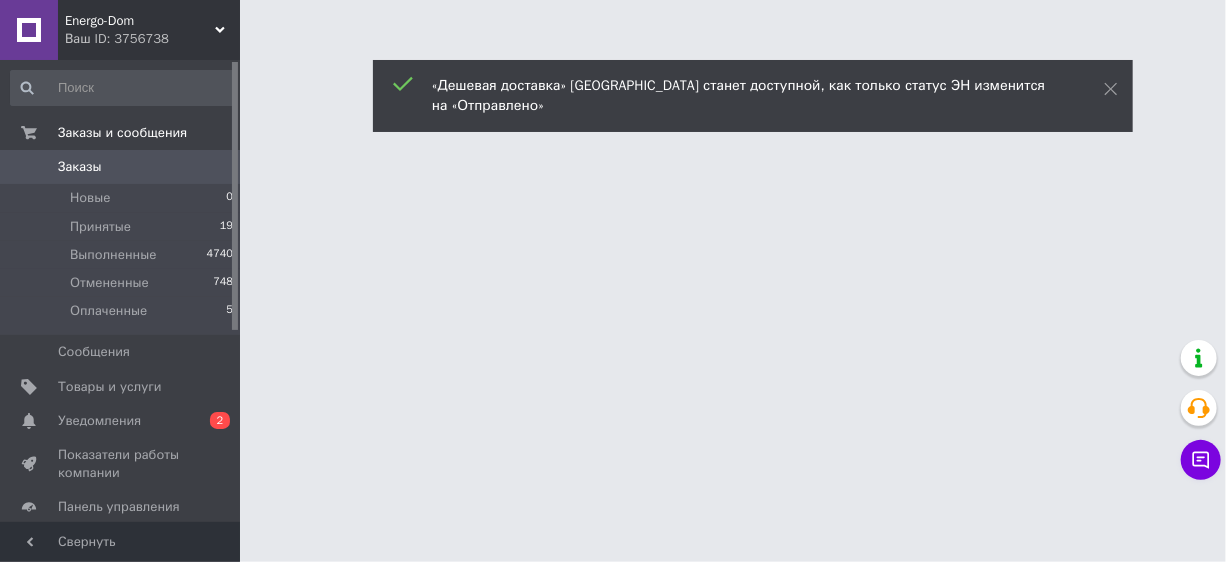 scroll, scrollTop: 0, scrollLeft: 0, axis: both 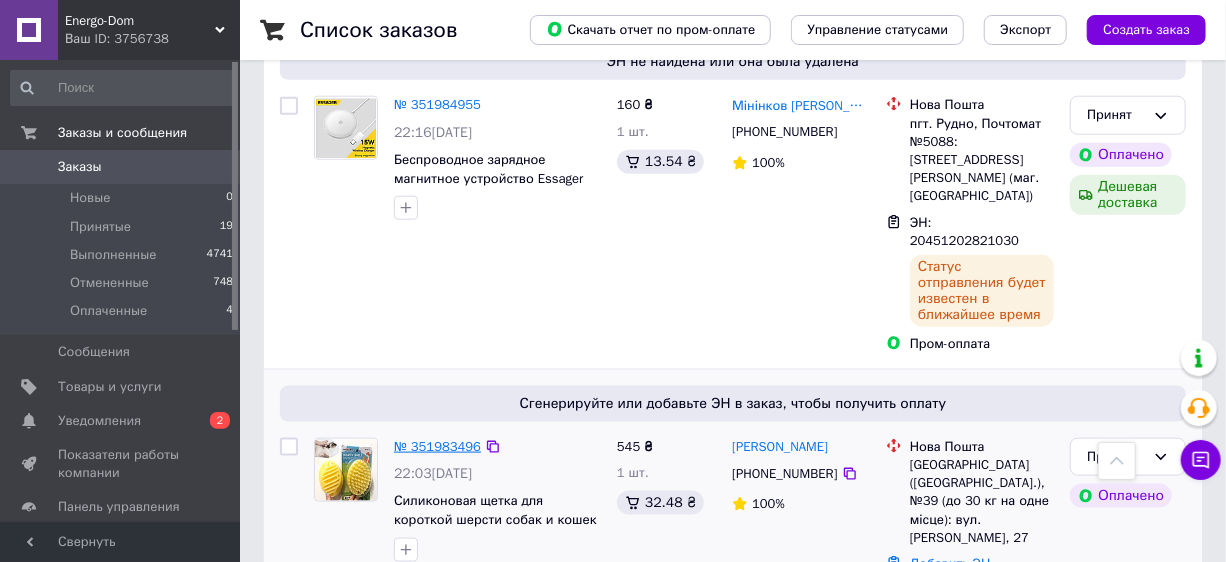 click on "№ 351983496" at bounding box center (437, 446) 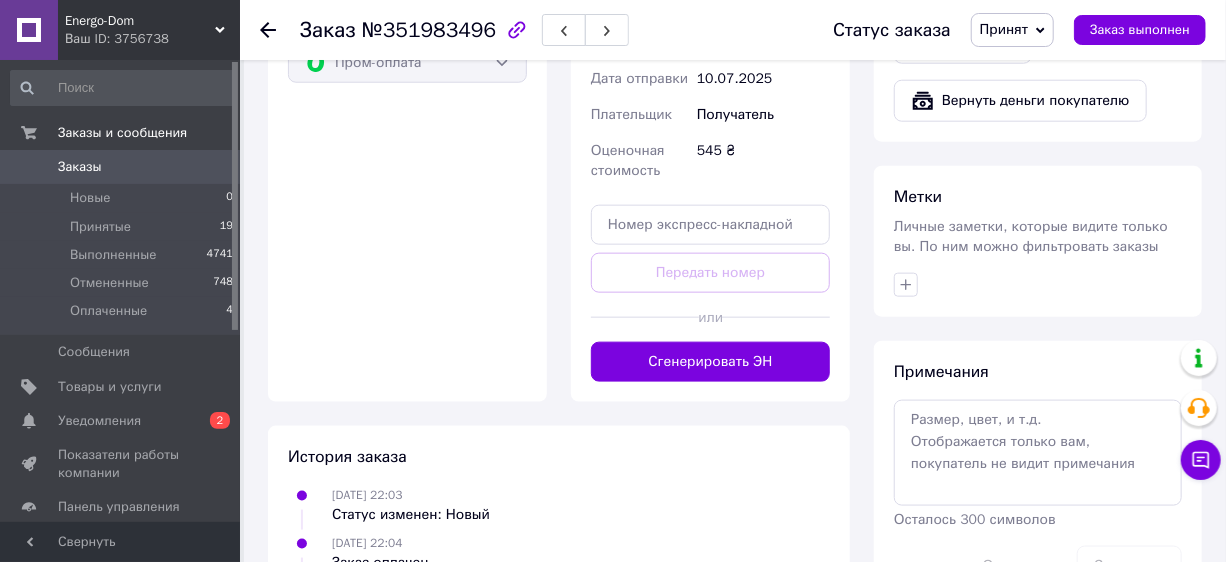 scroll, scrollTop: 363, scrollLeft: 0, axis: vertical 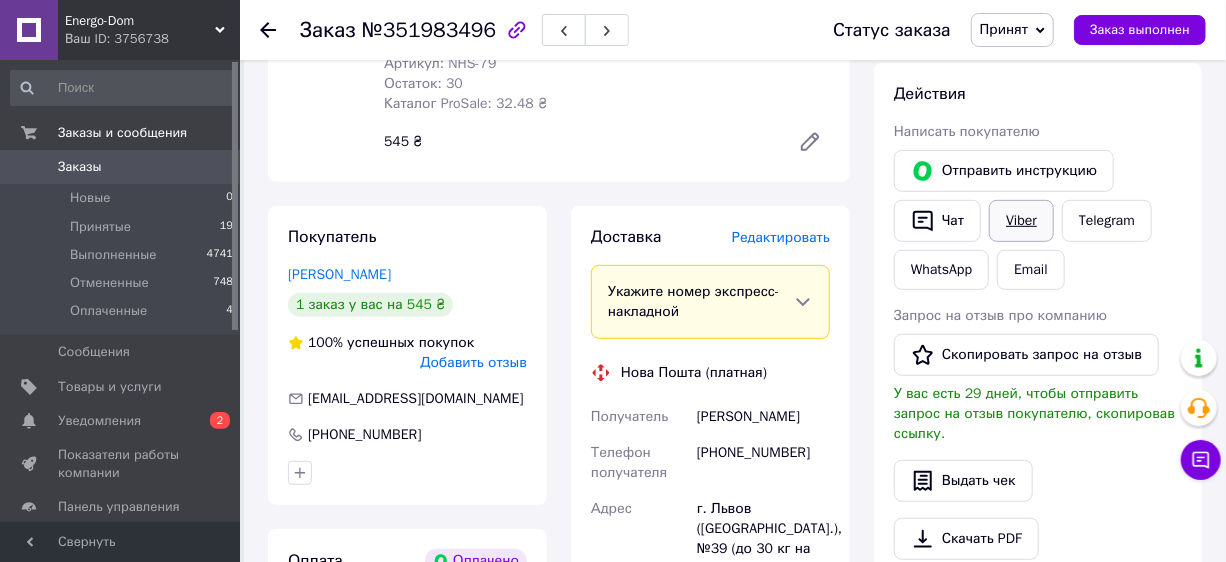click on "Viber" at bounding box center [1021, 221] 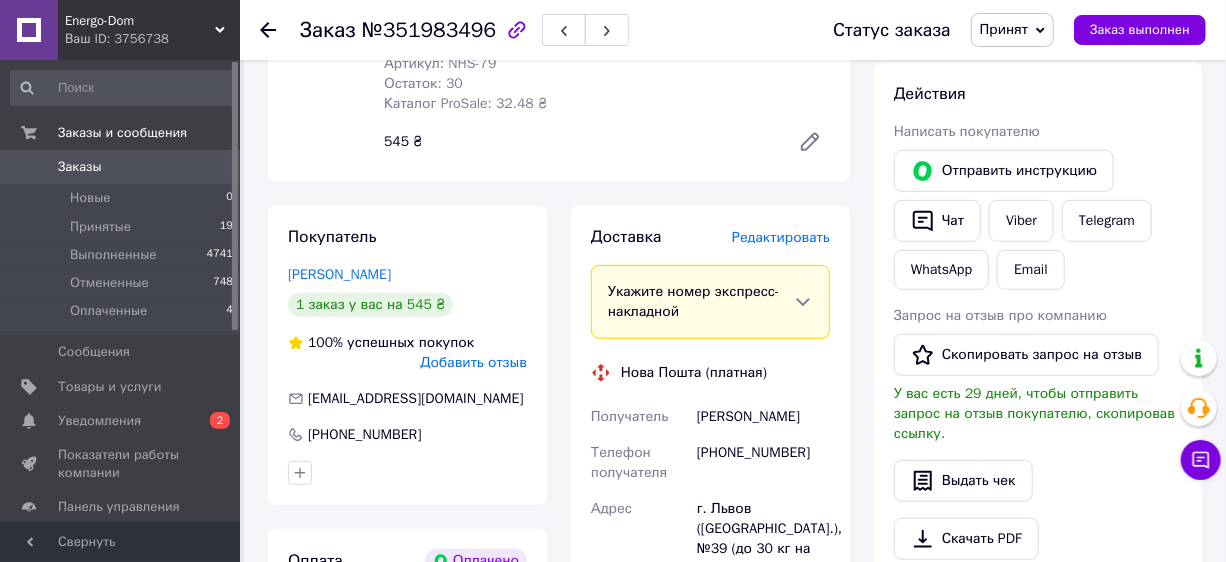 click on "Заказ №351983496 Статус заказа Принят Выполнен Отменен Оплаченный Заказ выполнен Этот заказ оплачен с помощью Заказ с каталога Оплачено 09.07.2025 | 22:03 Товары в заказе (1) Силиконовая щетка для короткой шерсти собак и кошек Doggy Man Honey Smile 76x105mm Размер L Готово к отправке 545 ₴ Артикул: NHS-79 Остаток: 30 Каталог ProSale: 32.48 ₴  1 шт. 545 ₴ Покупатель Бойко Василь 1 заказ у вас на 545 ₴ 100%   успешных покупок Добавить отзыв vboyk@i.ua +380636158954 Оплата Оплачено Пром-оплата Доставка Редактировать Укажите номер экспресс-накладной Нова Пошта (платная) Получатель Бойко Василь Телефон получателя" at bounding box center (735, 488) 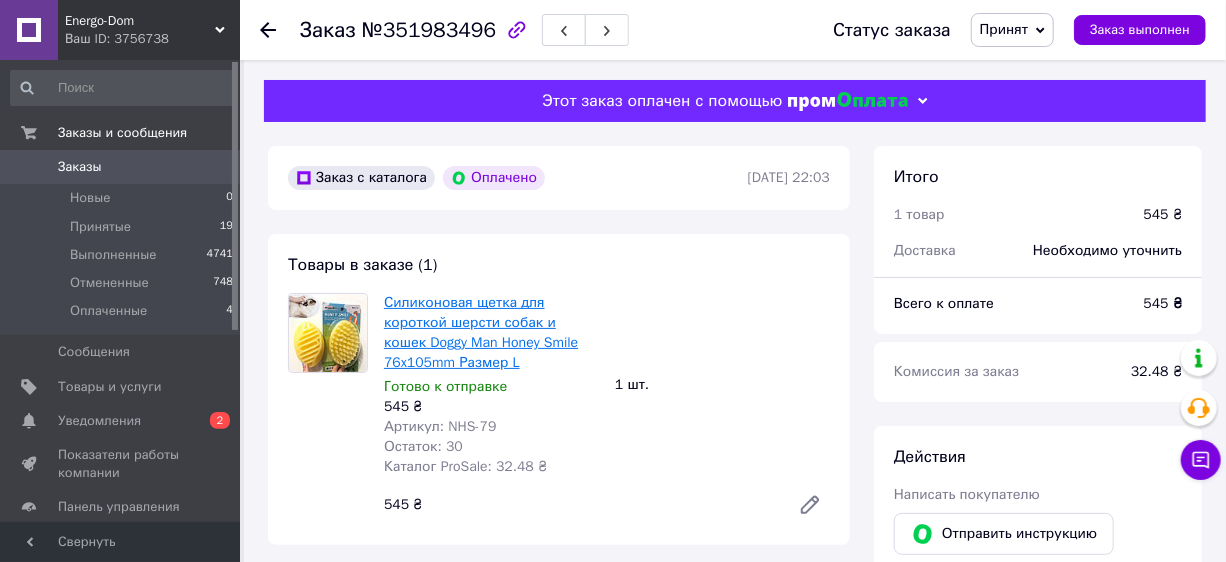 click on "Силиконовая щетка для короткой шерсти собак и кошек Doggy Man Honey Smile 76x105mm Размер L" at bounding box center (481, 332) 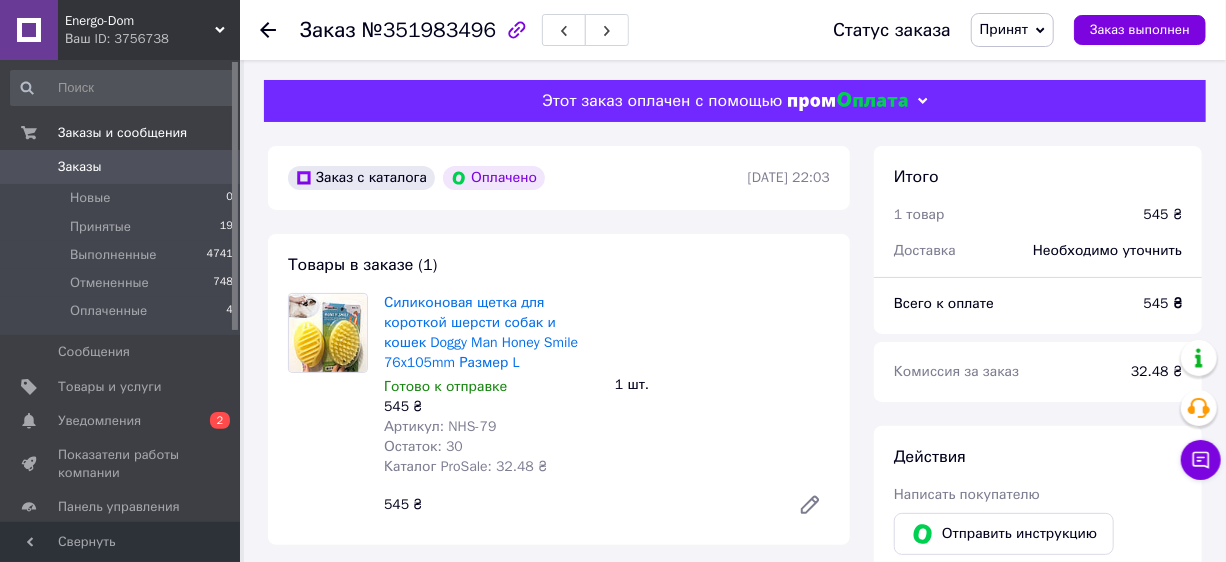scroll, scrollTop: 363, scrollLeft: 0, axis: vertical 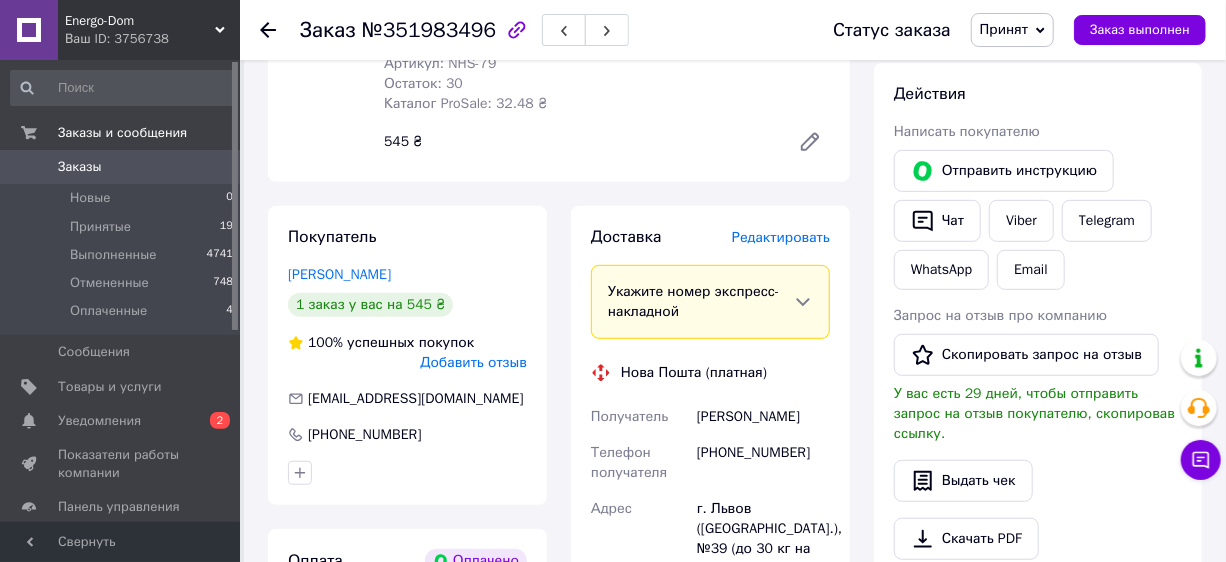 click on "+380636158954" at bounding box center (763, 463) 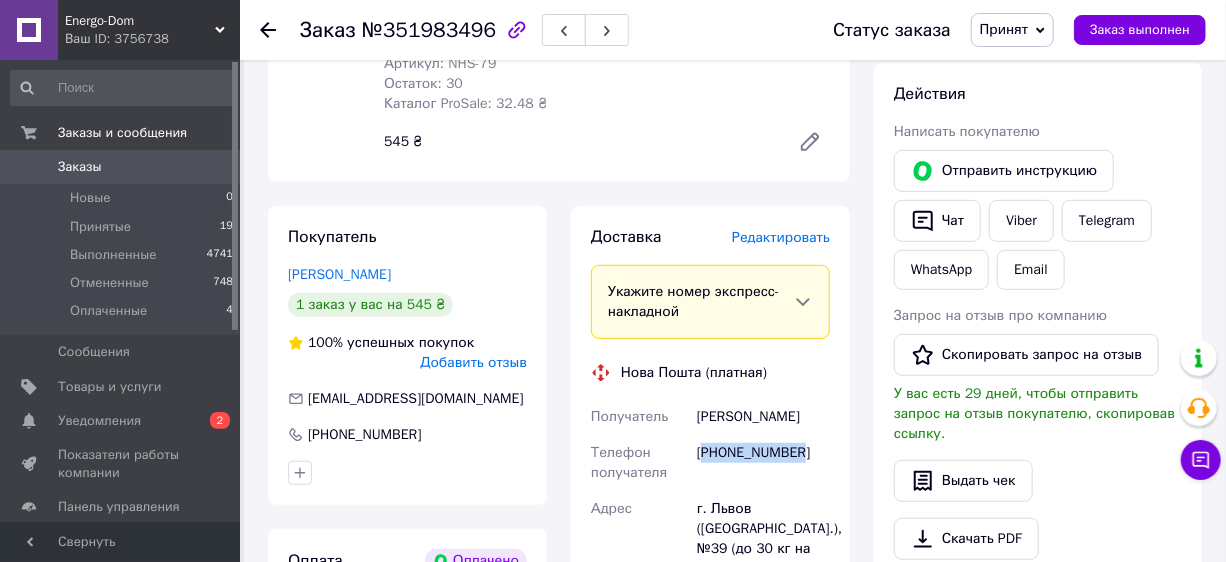 click on "+380636158954" at bounding box center [763, 463] 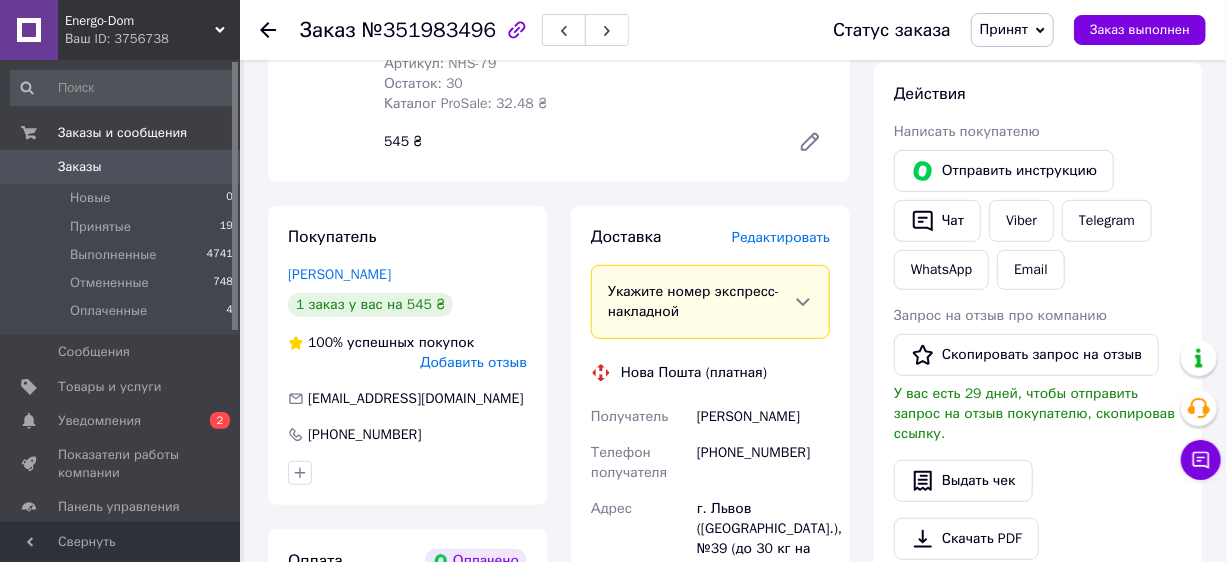 click on "Бойко Василь" at bounding box center [763, 417] 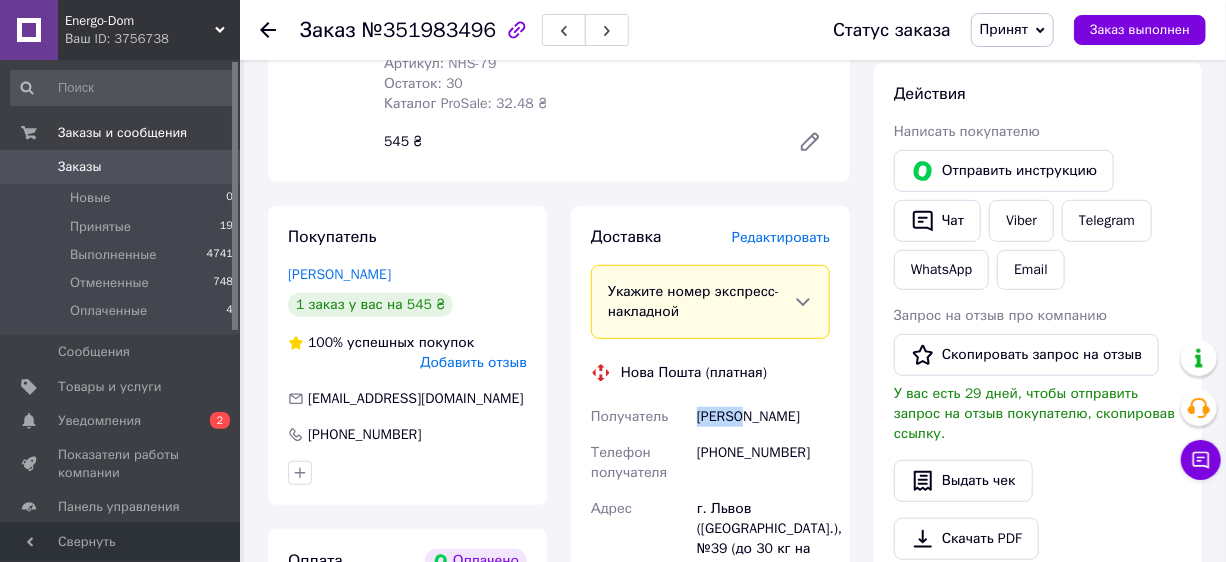 click on "Бойко Василь" at bounding box center [763, 417] 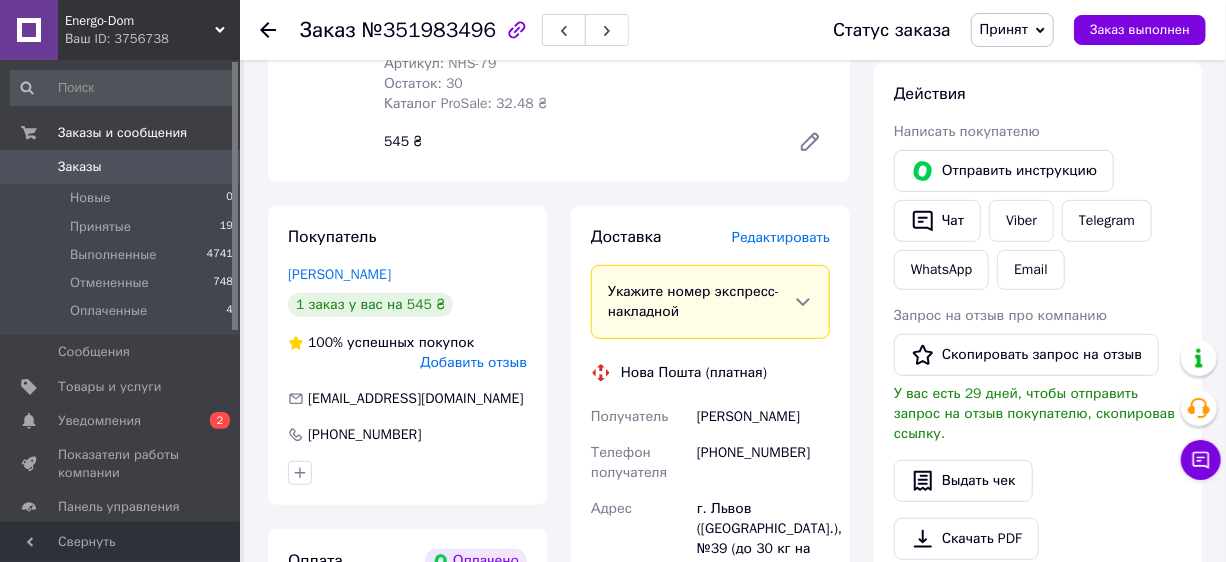 click on "Бойко Василь" at bounding box center [763, 417] 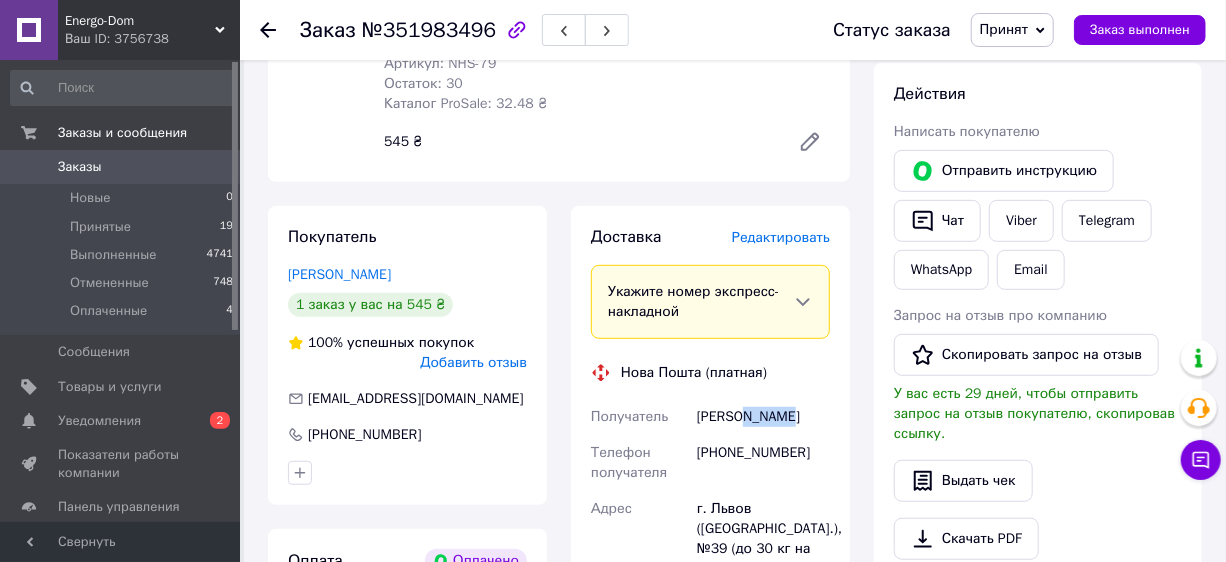 click on "Бойко Василь" at bounding box center (763, 417) 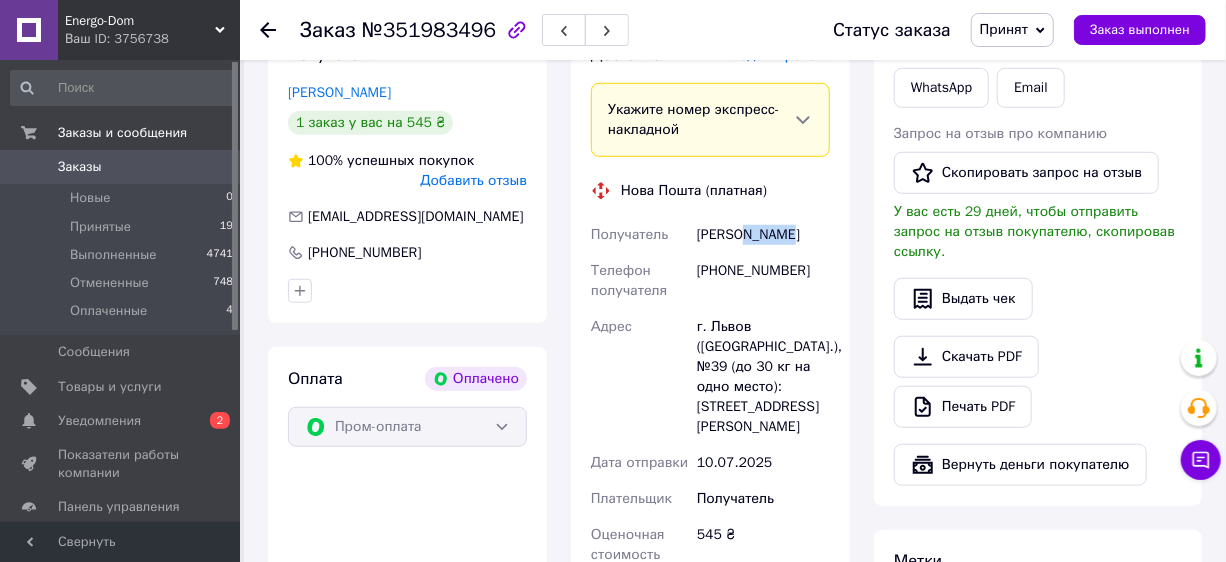 scroll, scrollTop: 727, scrollLeft: 0, axis: vertical 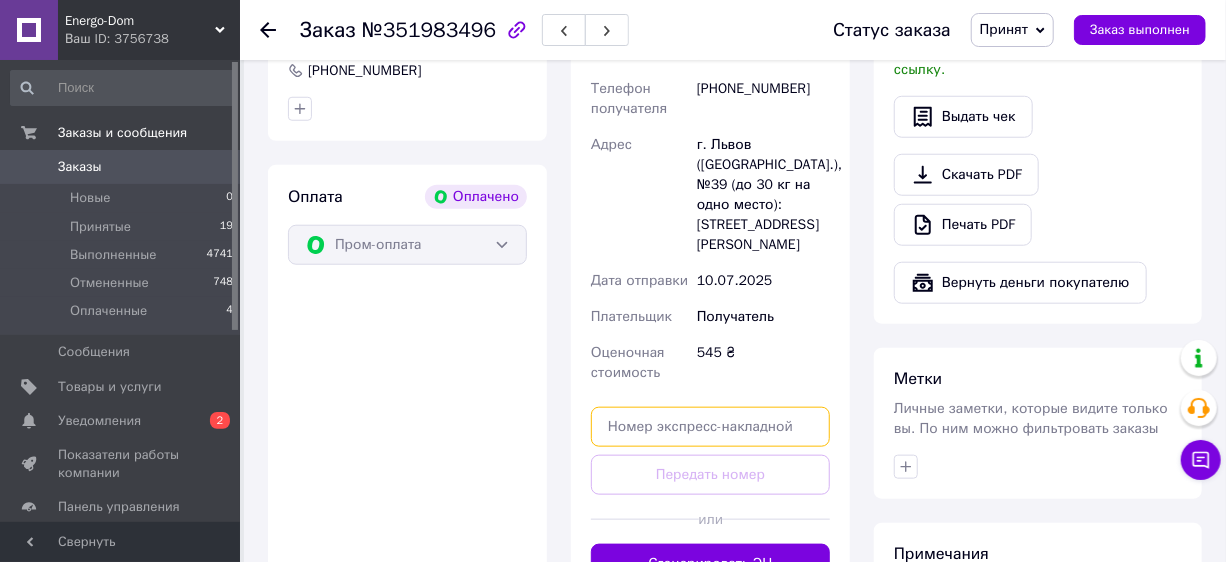 click at bounding box center [710, 427] 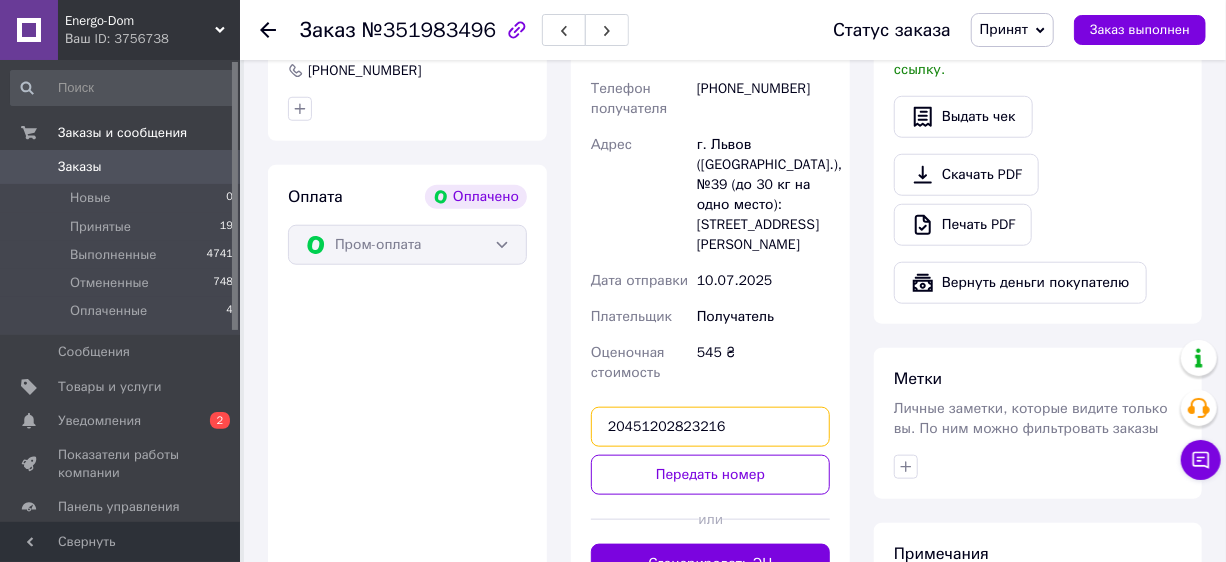 type on "20451202823216" 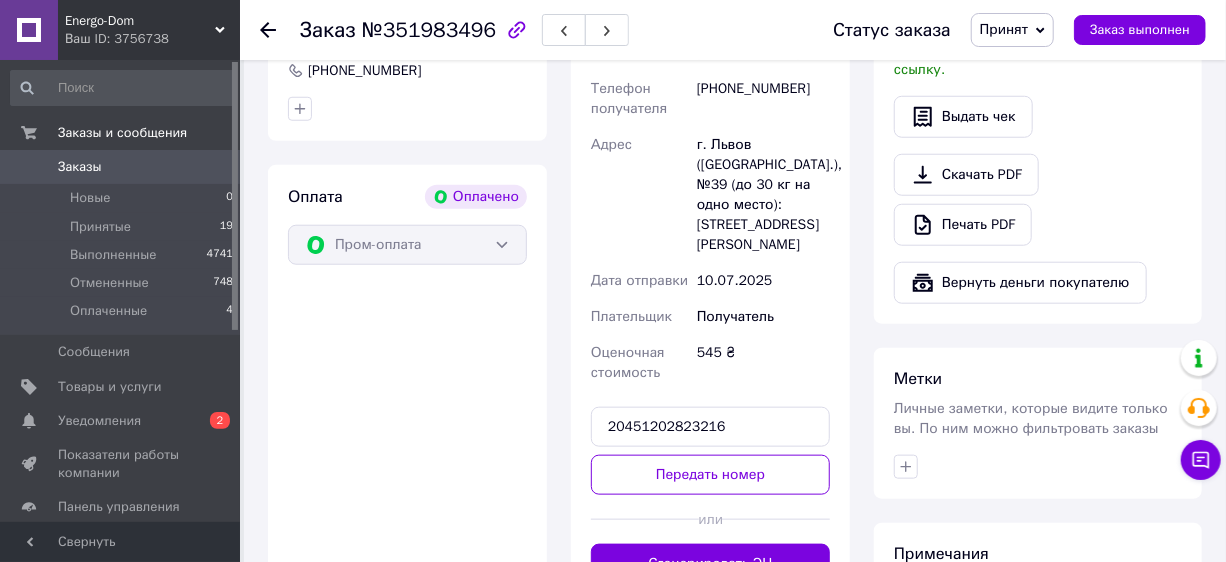 click on "Передать номер" at bounding box center (710, 475) 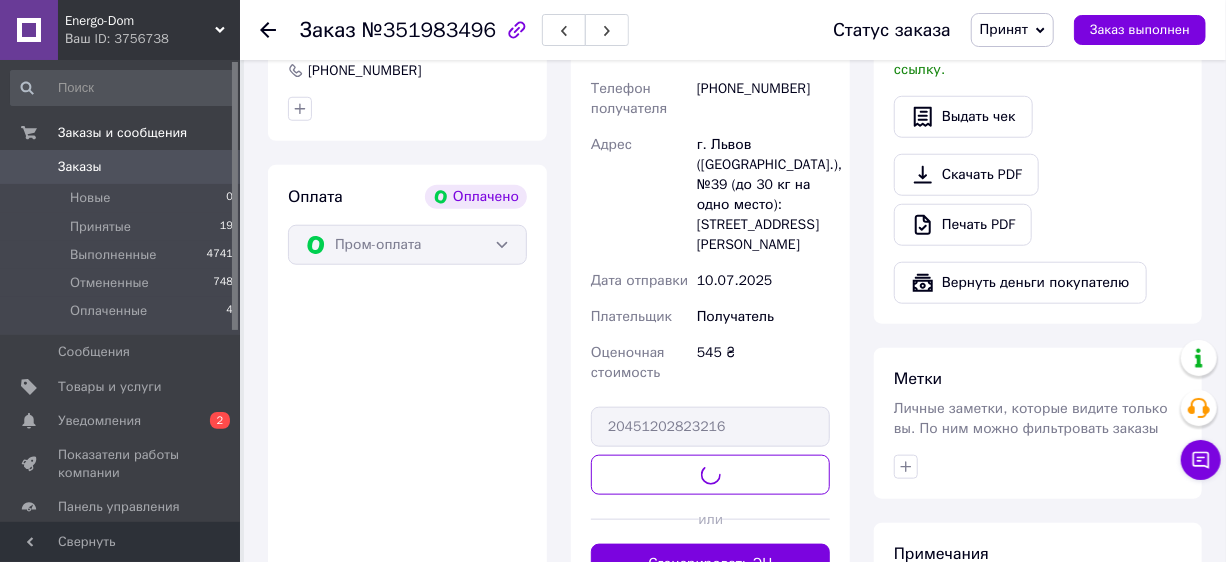 scroll, scrollTop: 181, scrollLeft: 0, axis: vertical 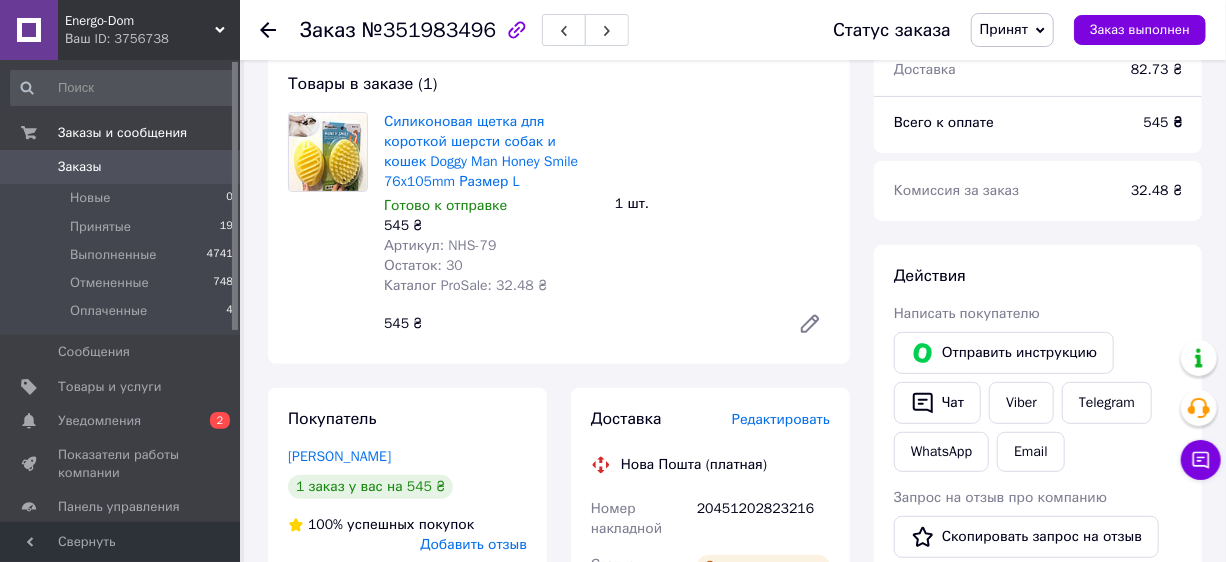 click on "Силиконовая щетка для короткой шерсти собак и кошек Doggy Man Honey Smile 76x105mm Размер L Готово к отправке 545 ₴ Артикул: NHS-79 Остаток: 30 Каталог ProSale: 32.48 ₴  1 шт. 545 ₴" at bounding box center [607, 228] 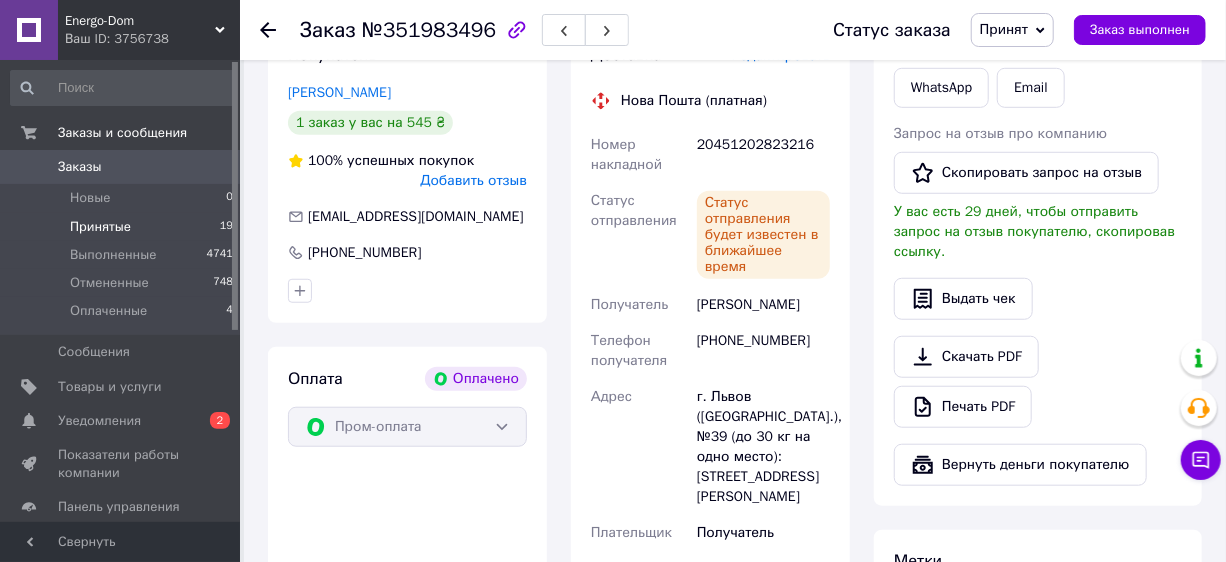 scroll, scrollTop: 363, scrollLeft: 0, axis: vertical 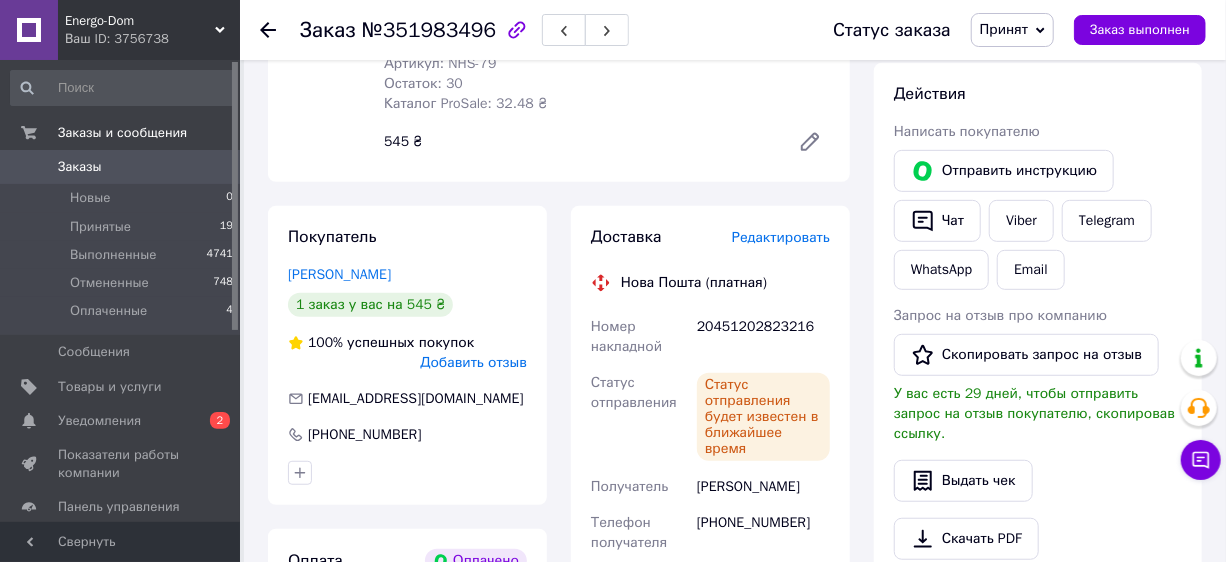 click on "Заказы 0" at bounding box center [122, 167] 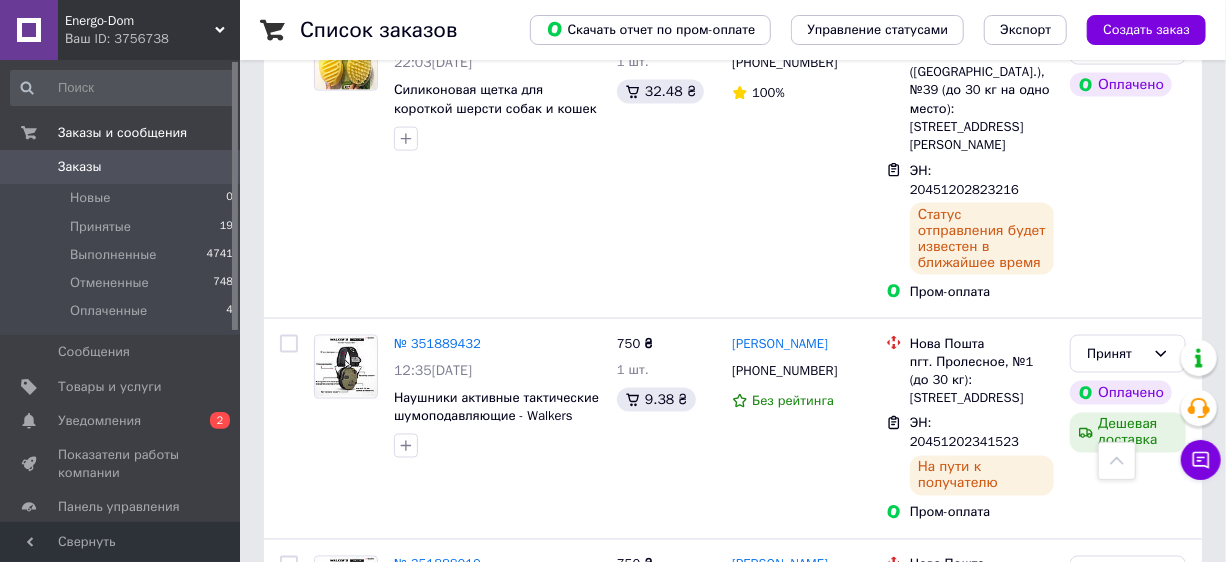 scroll, scrollTop: 1454, scrollLeft: 0, axis: vertical 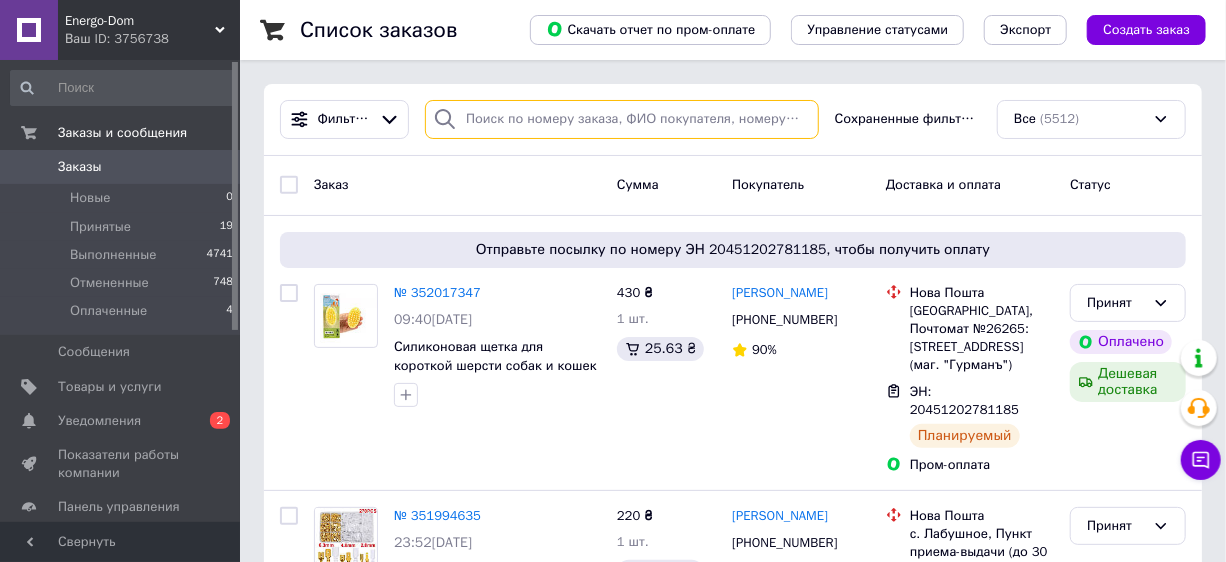 click at bounding box center [622, 119] 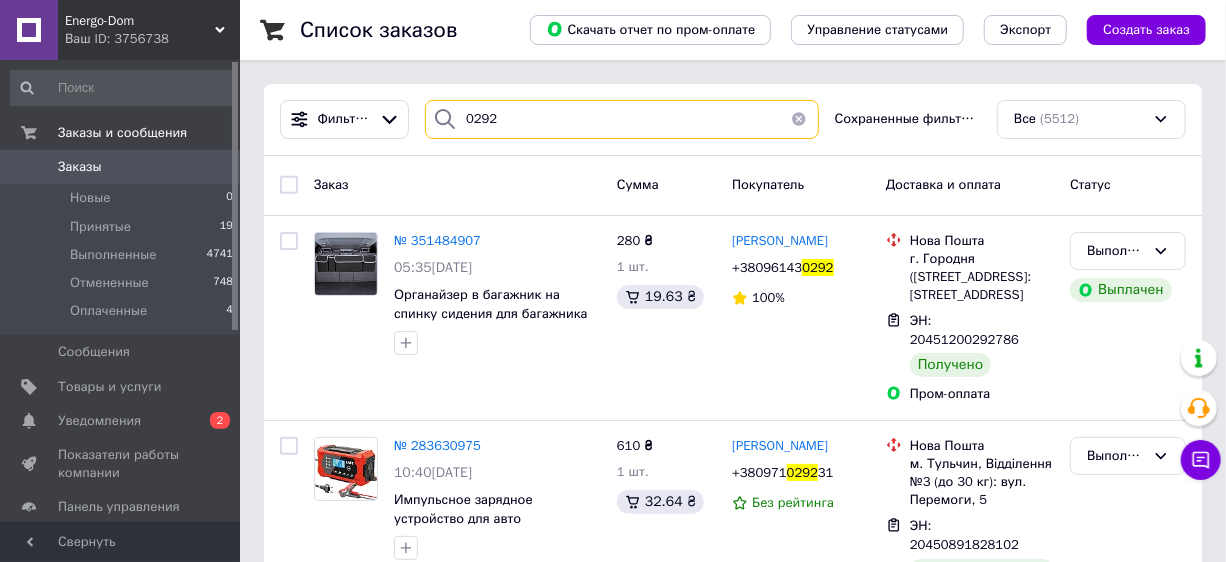 drag, startPoint x: 501, startPoint y: 120, endPoint x: 423, endPoint y: 130, distance: 78.63841 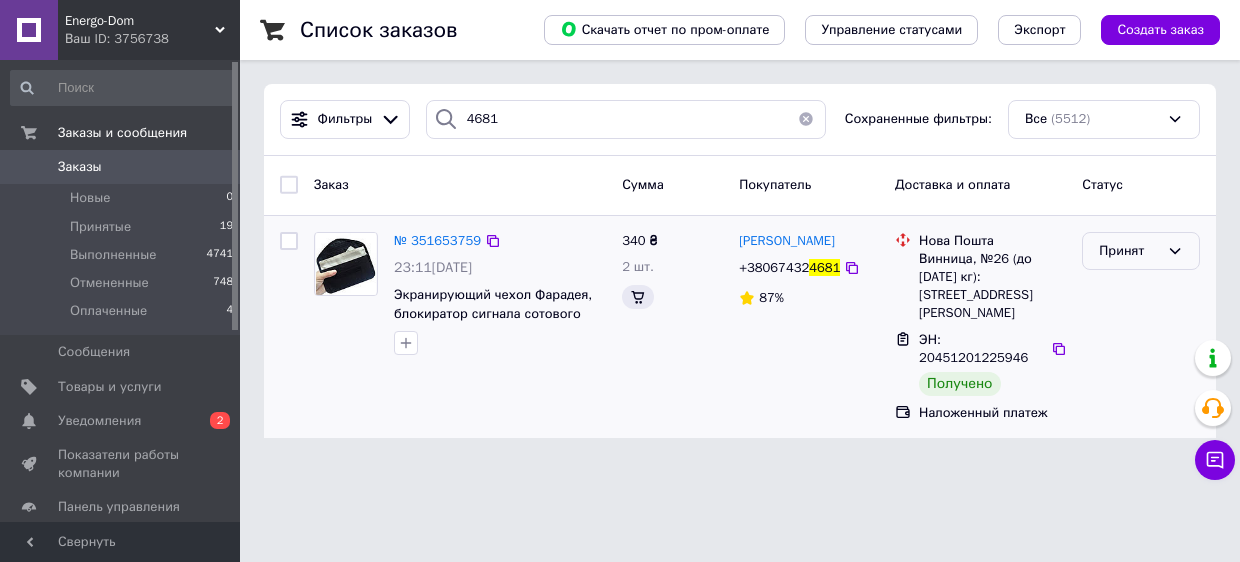 click on "Принят" at bounding box center [1129, 251] 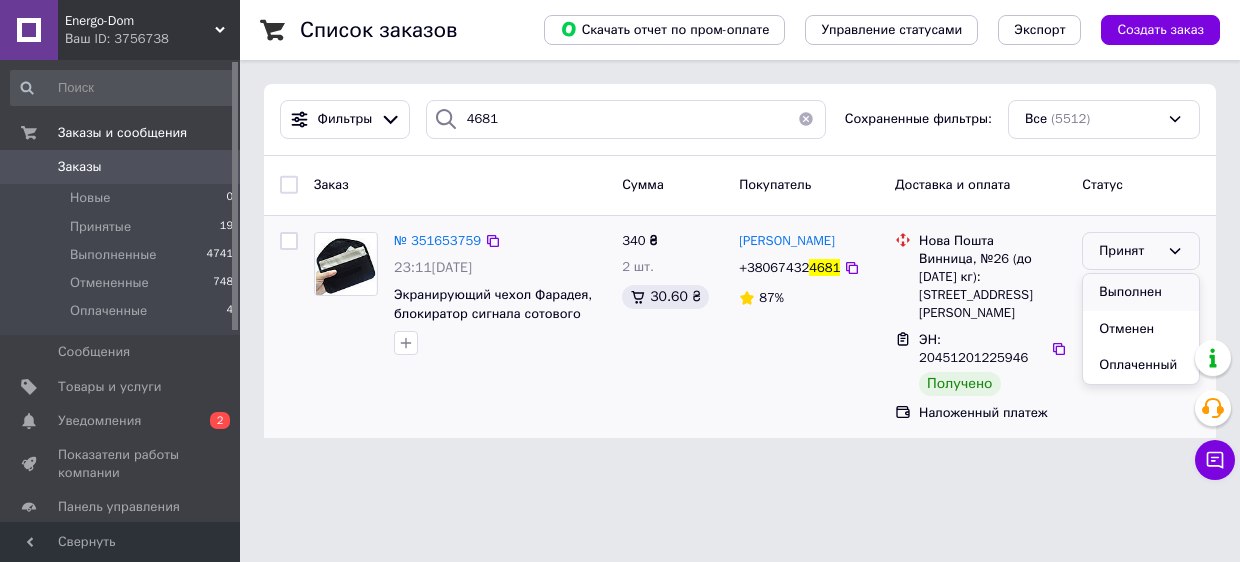 click on "Выполнен" at bounding box center (1141, 292) 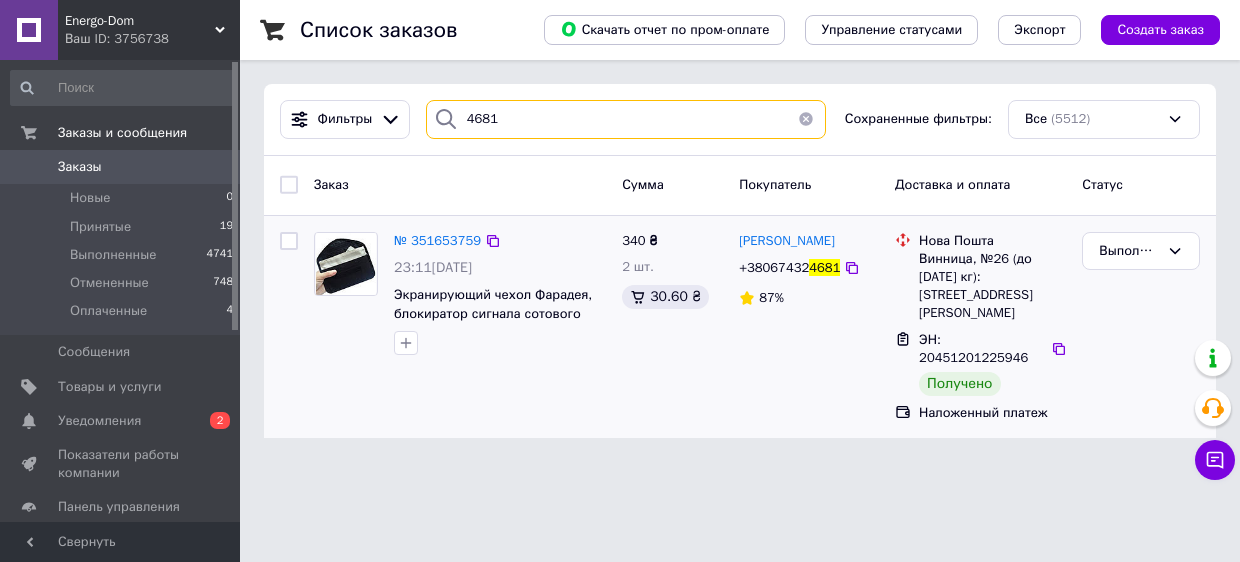 drag, startPoint x: 514, startPoint y: 125, endPoint x: 464, endPoint y: 117, distance: 50.635956 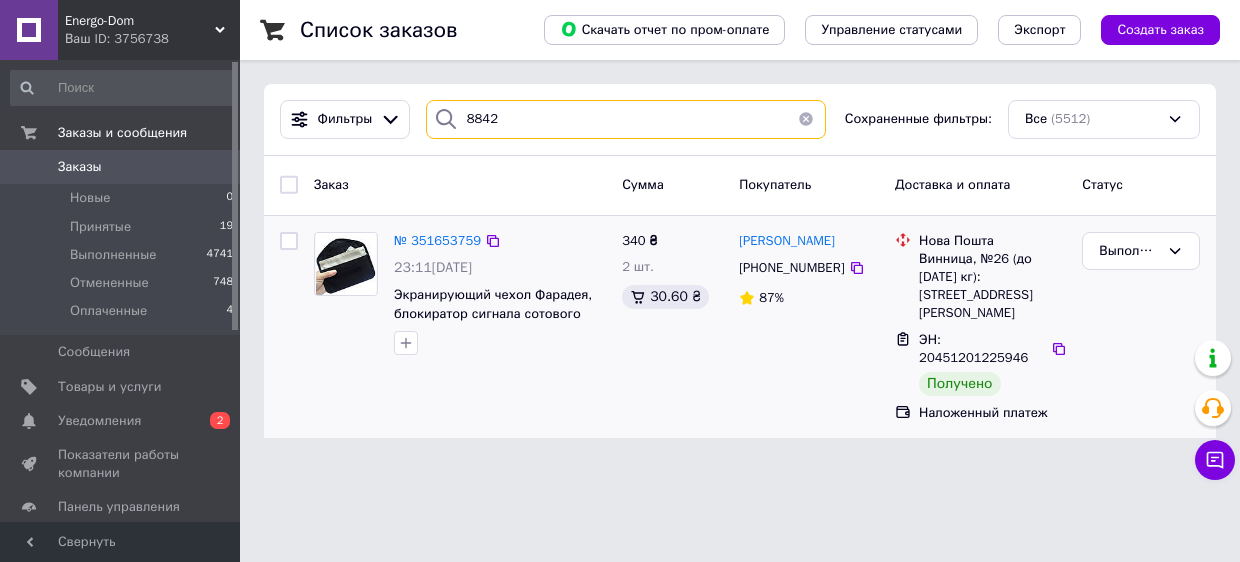 type on "8842" 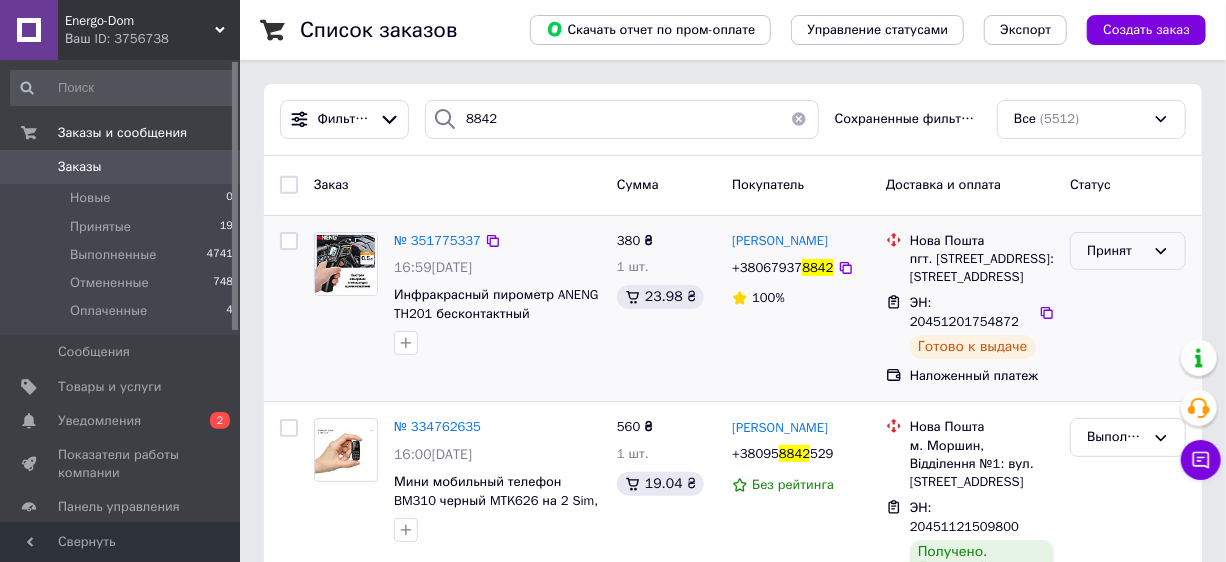 click on "Принят" at bounding box center (1116, 251) 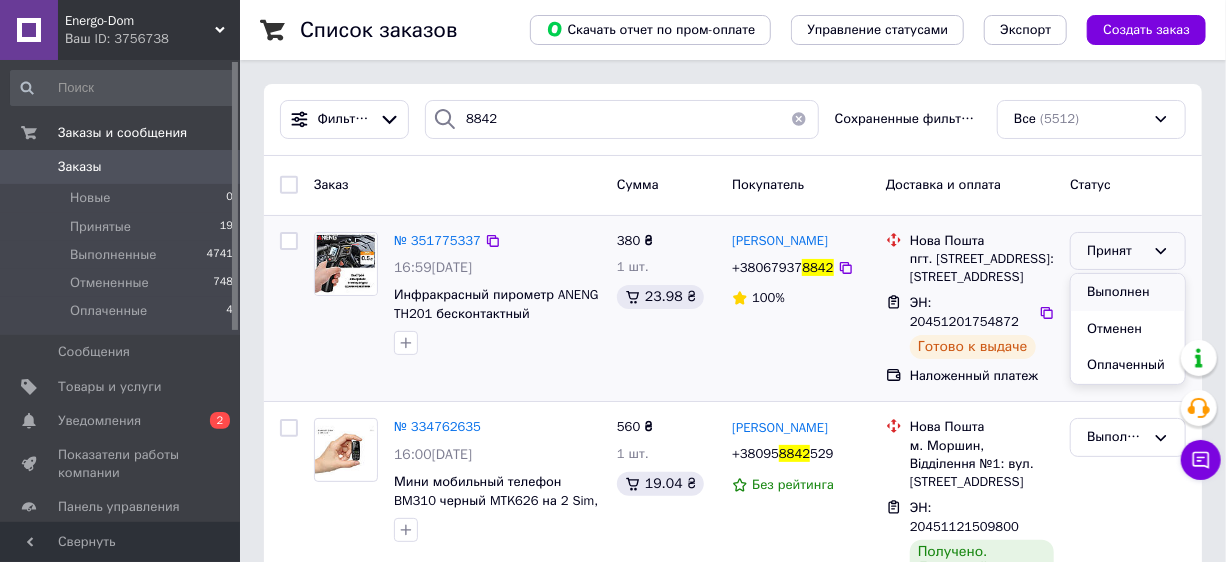 click on "Выполнен" at bounding box center (1128, 292) 